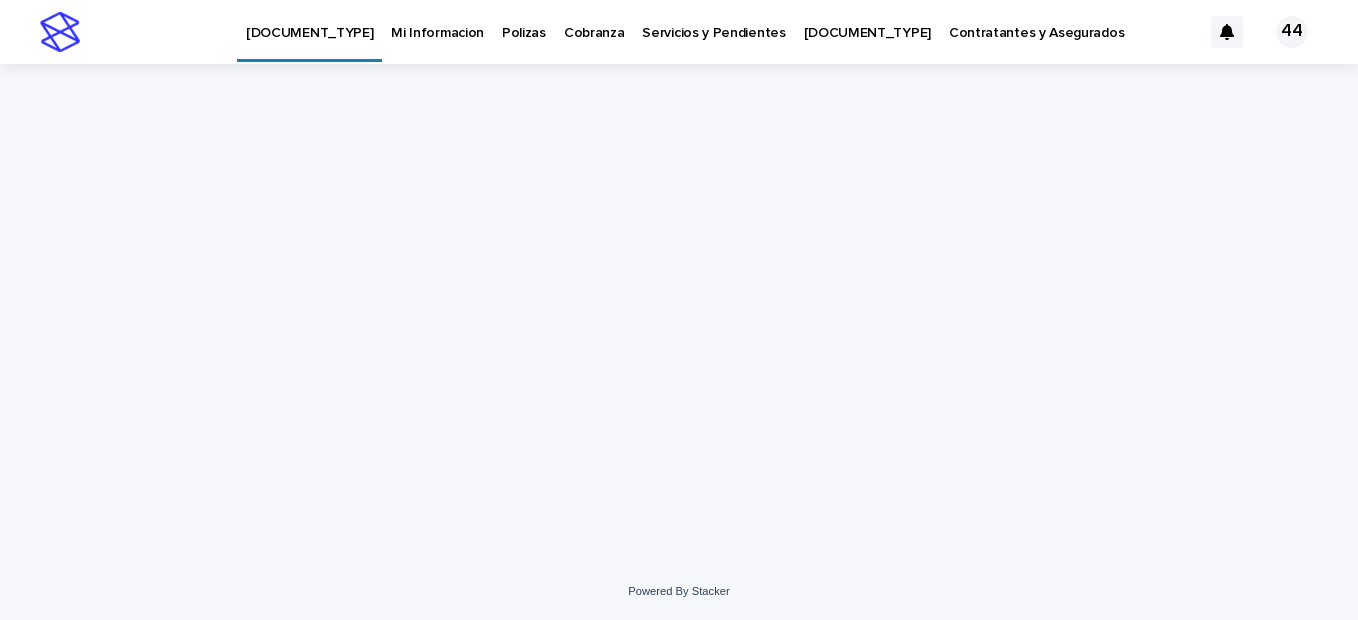 scroll, scrollTop: 0, scrollLeft: 0, axis: both 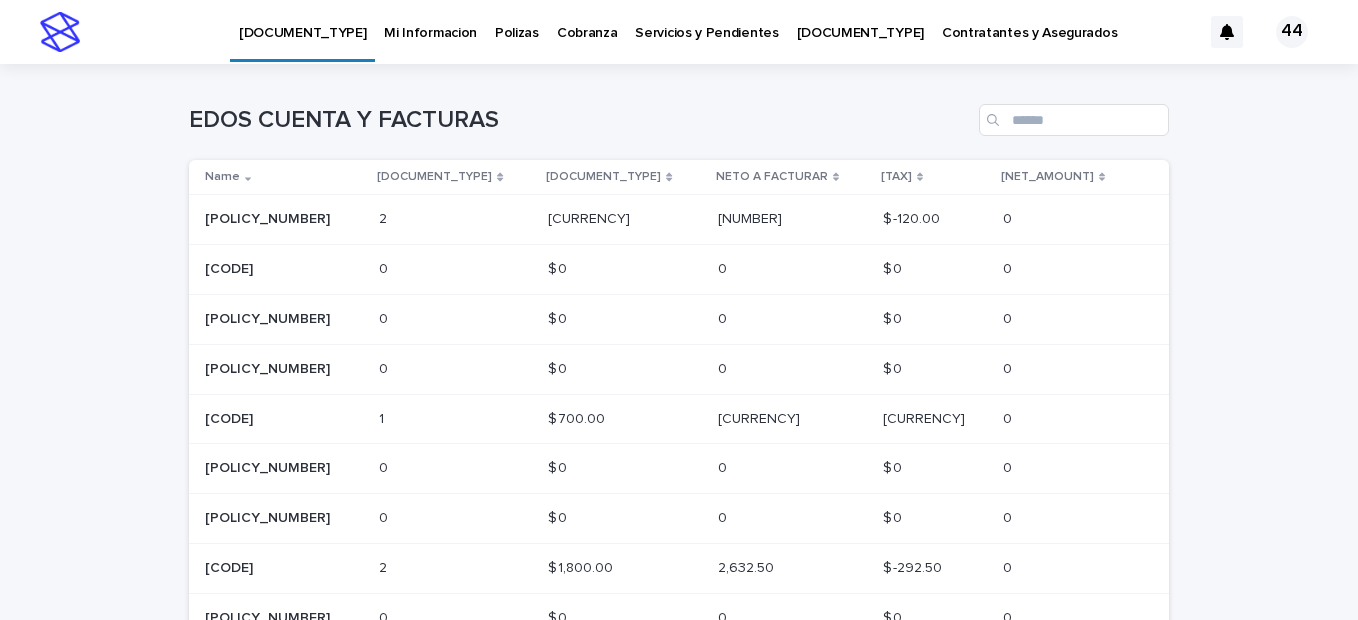 click on "[POLICY_NUMBER]" at bounding box center (269, 217) 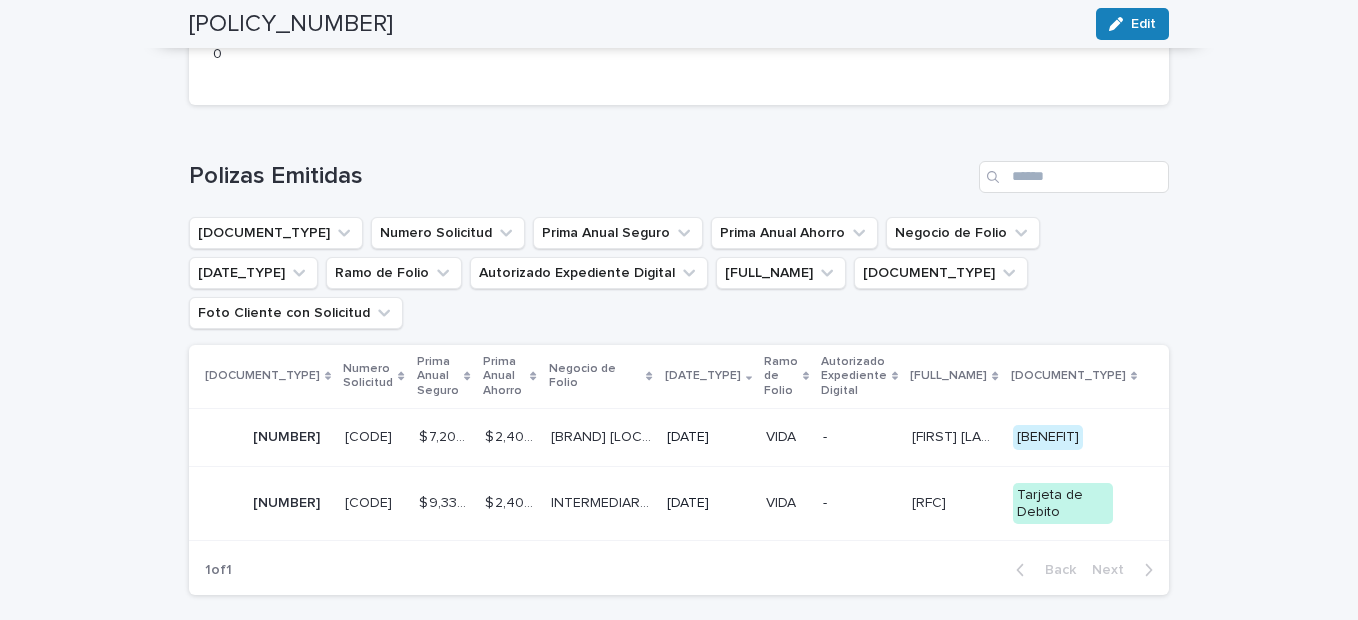 scroll, scrollTop: 566, scrollLeft: 0, axis: vertical 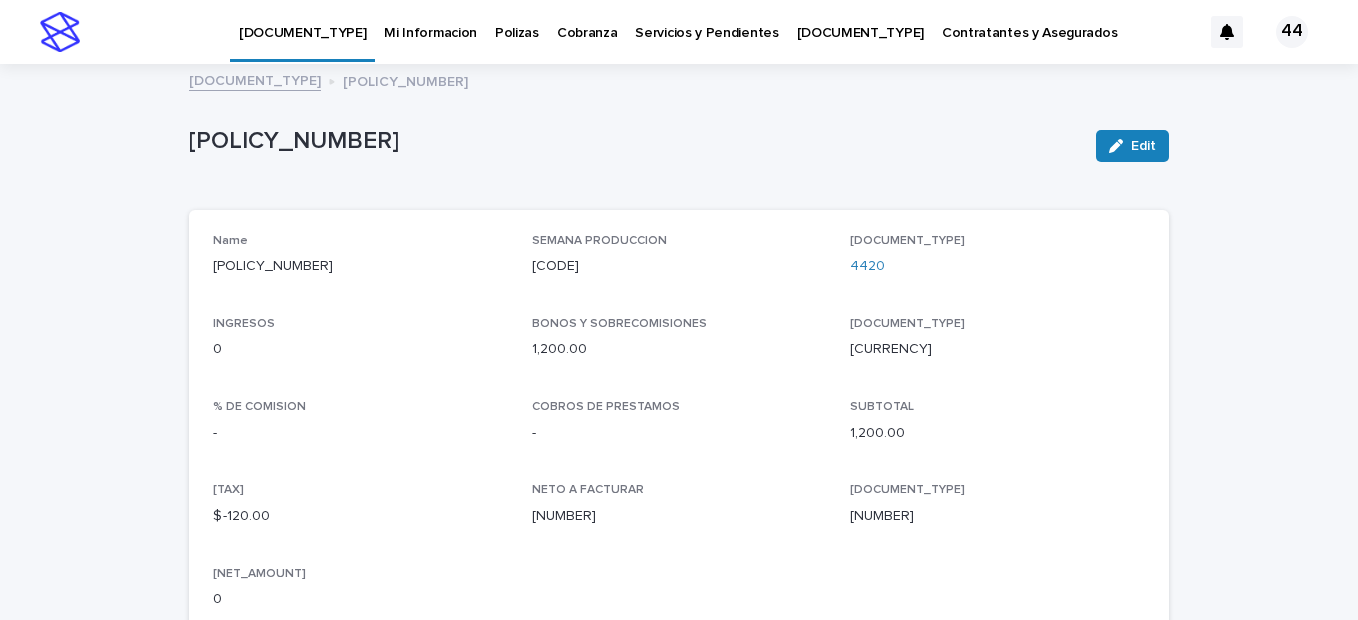 click on "[DOCUMENT_TYPE]" at bounding box center (860, 21) 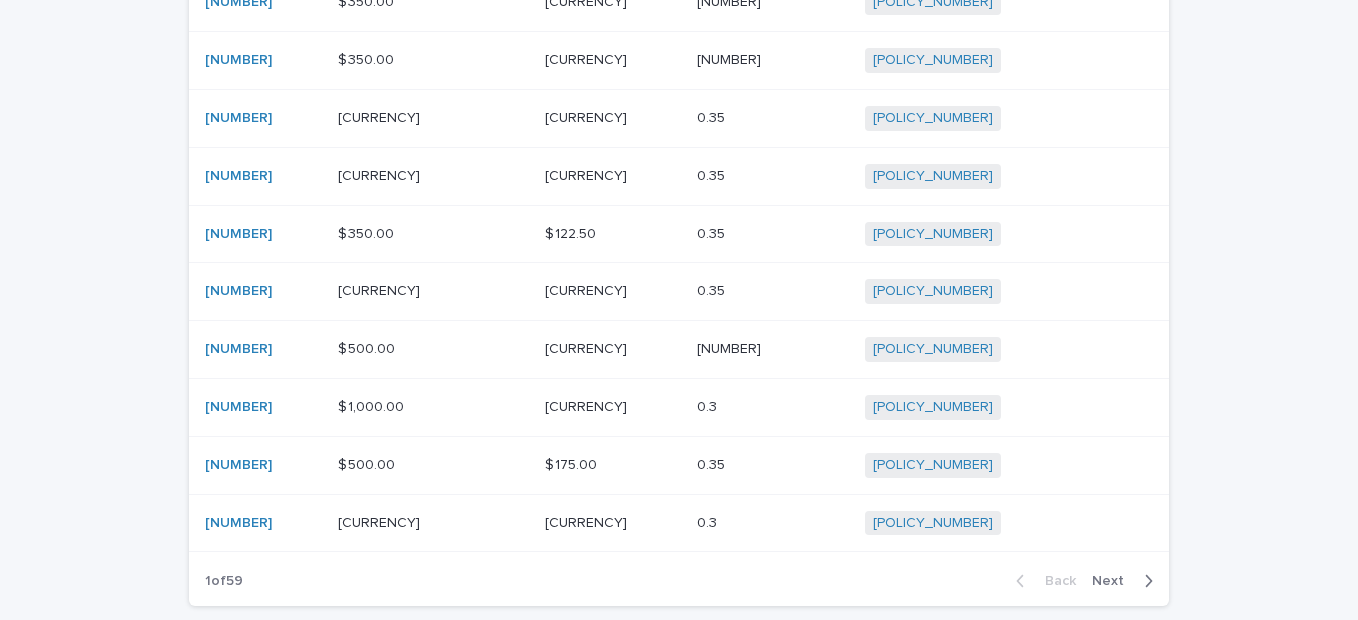 scroll, scrollTop: 291, scrollLeft: 0, axis: vertical 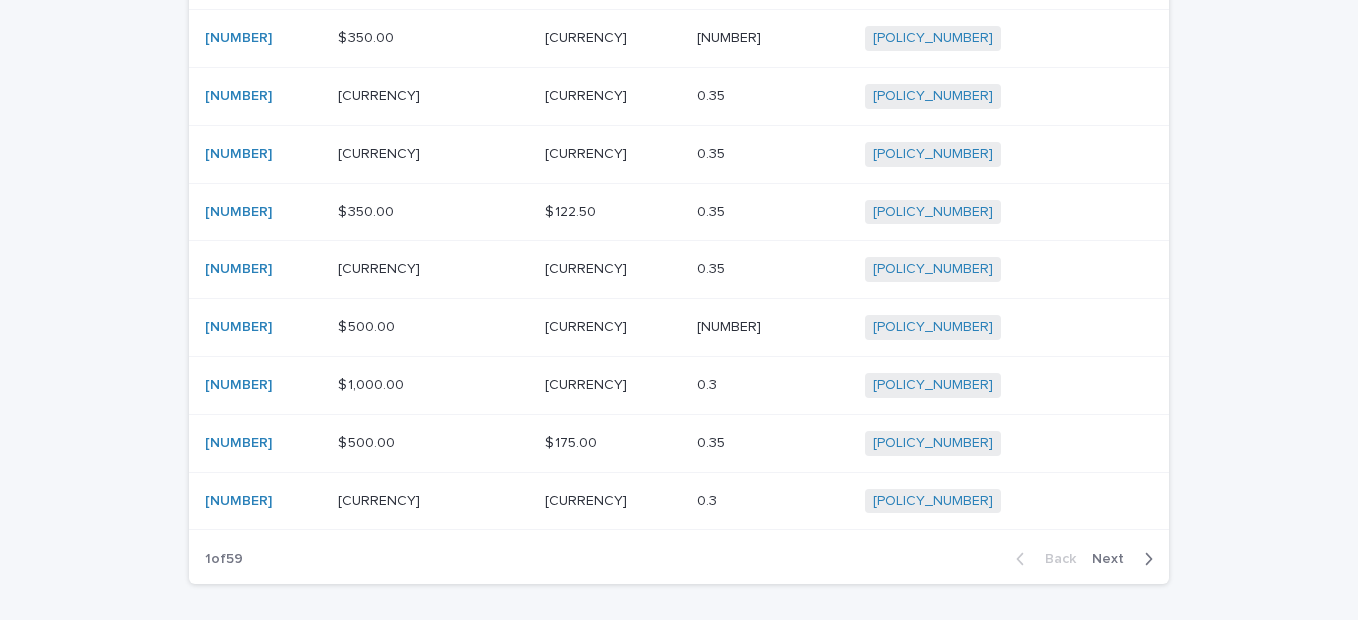 click 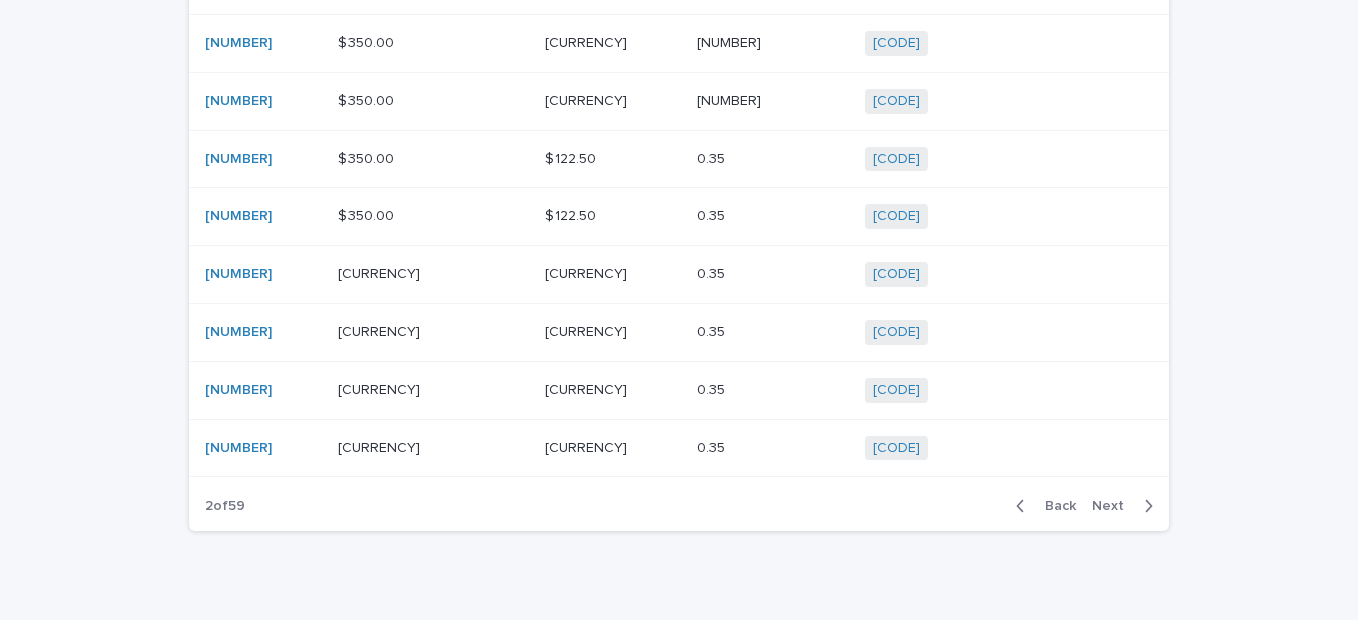 scroll, scrollTop: 349, scrollLeft: 0, axis: vertical 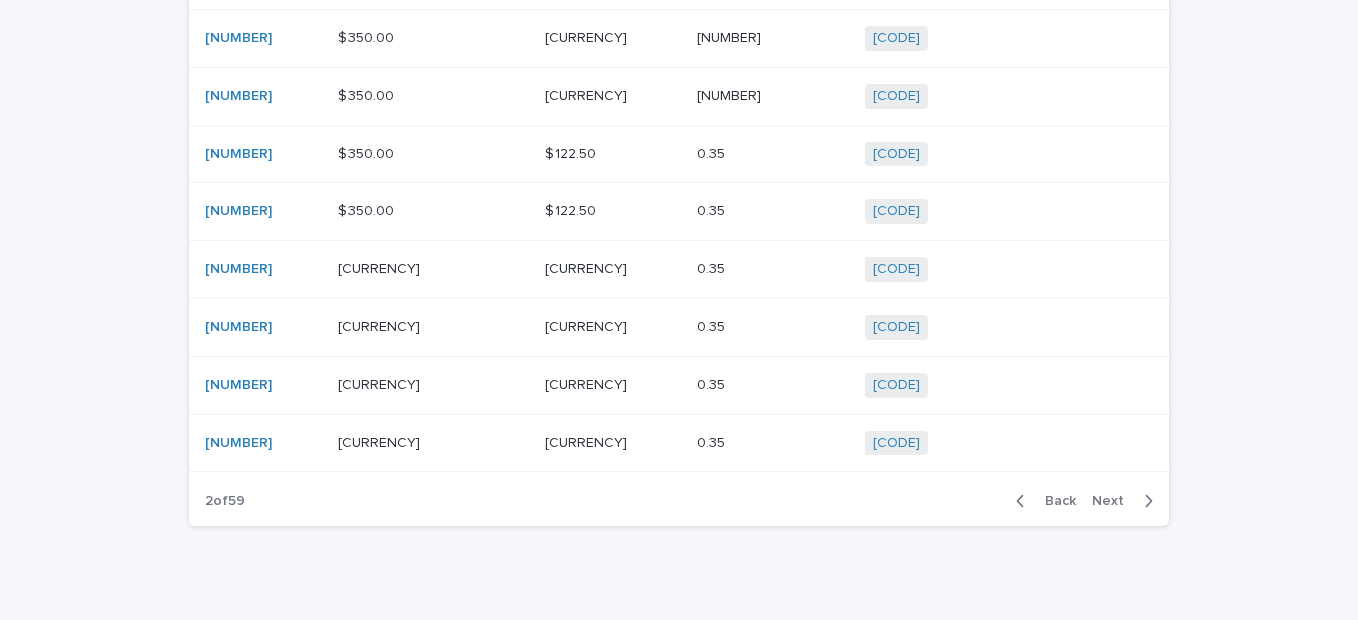 click 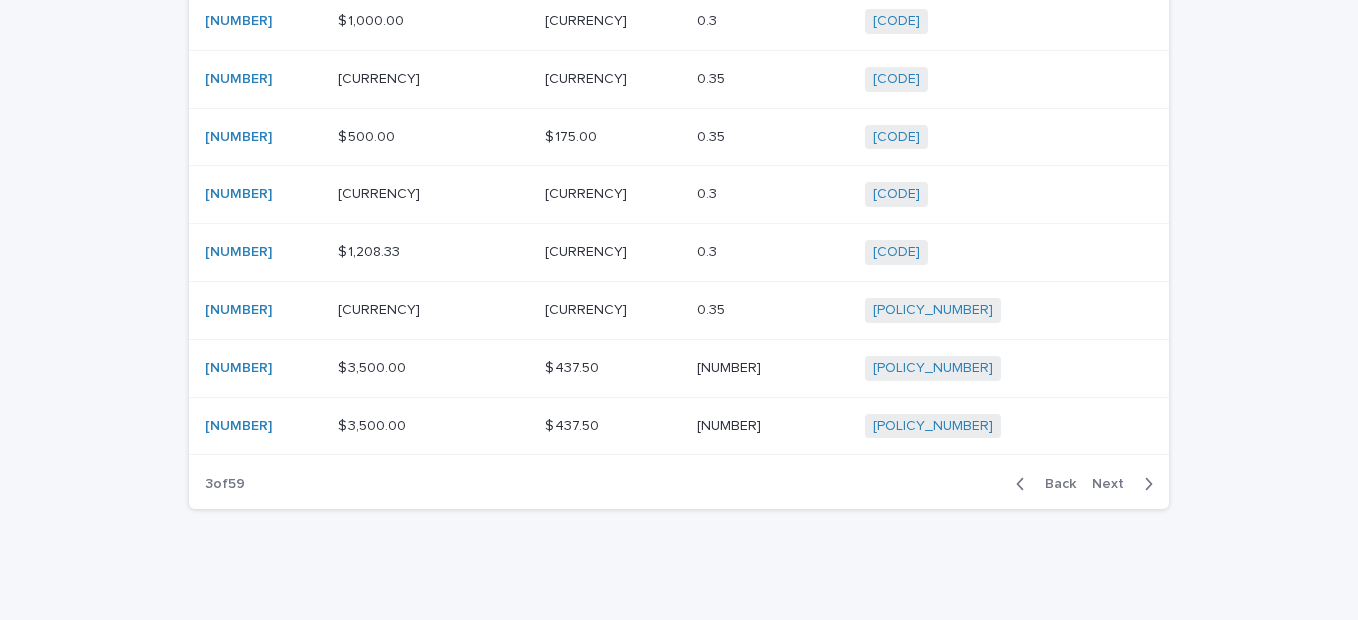 scroll, scrollTop: 428, scrollLeft: 0, axis: vertical 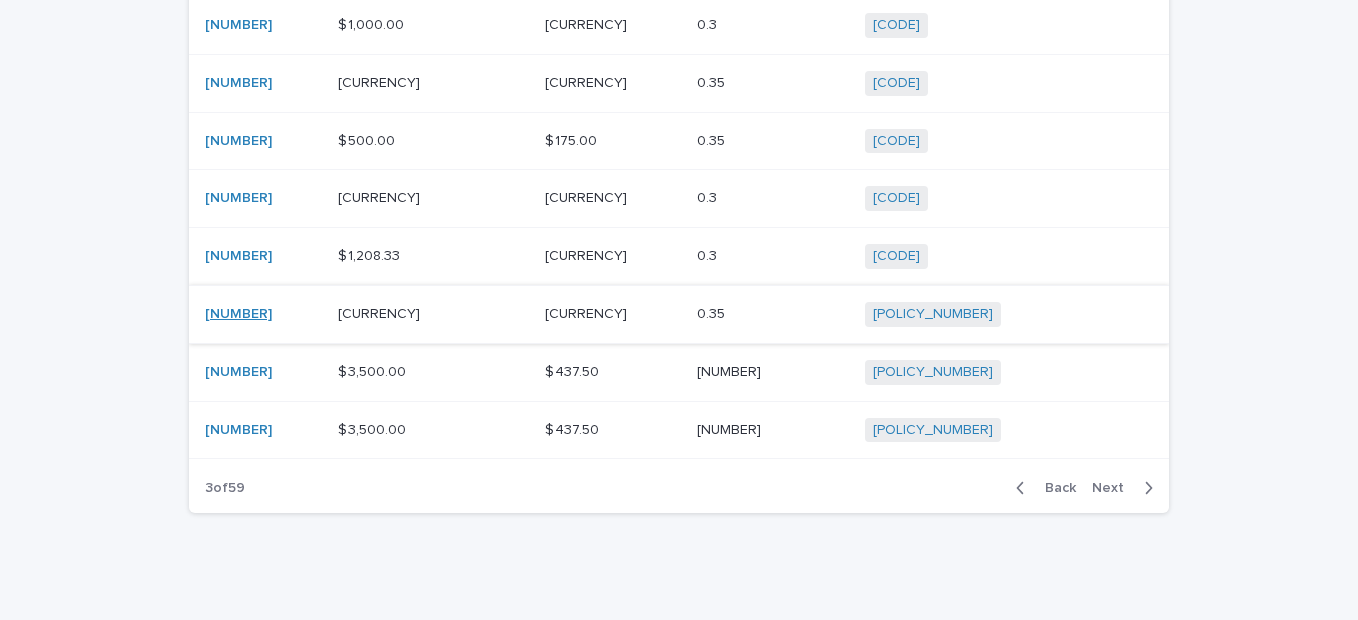click on "[NUMBER]" at bounding box center (238, 314) 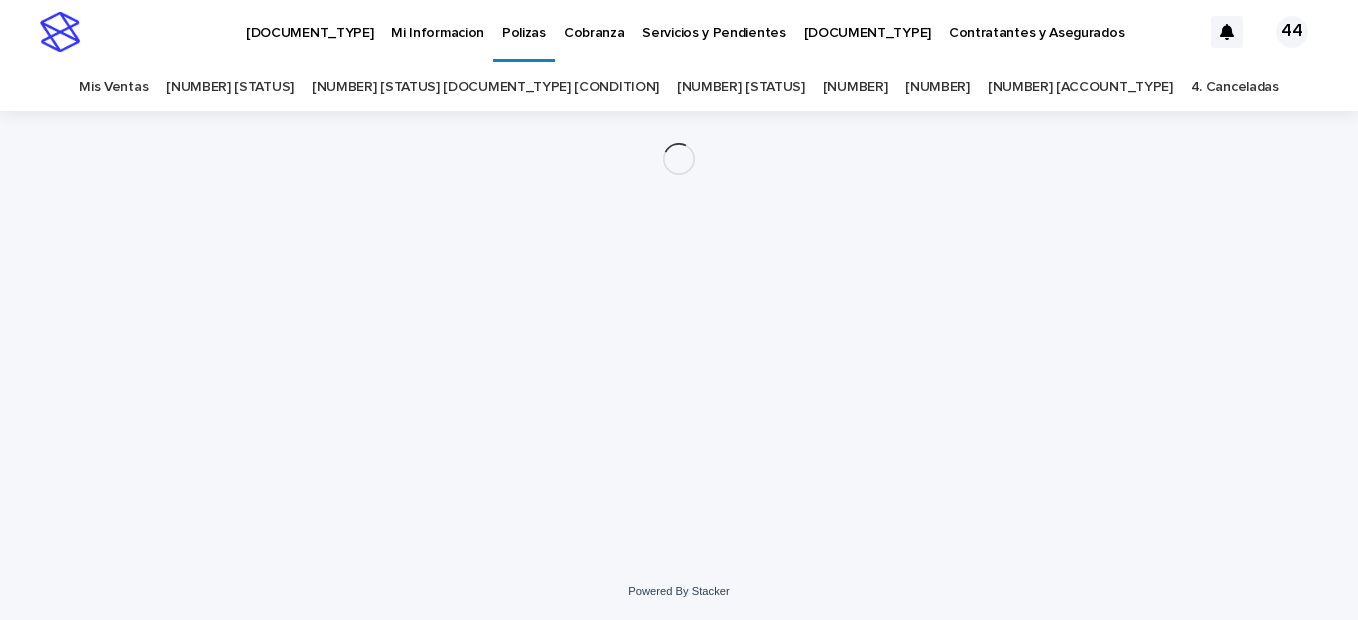 scroll, scrollTop: 0, scrollLeft: 0, axis: both 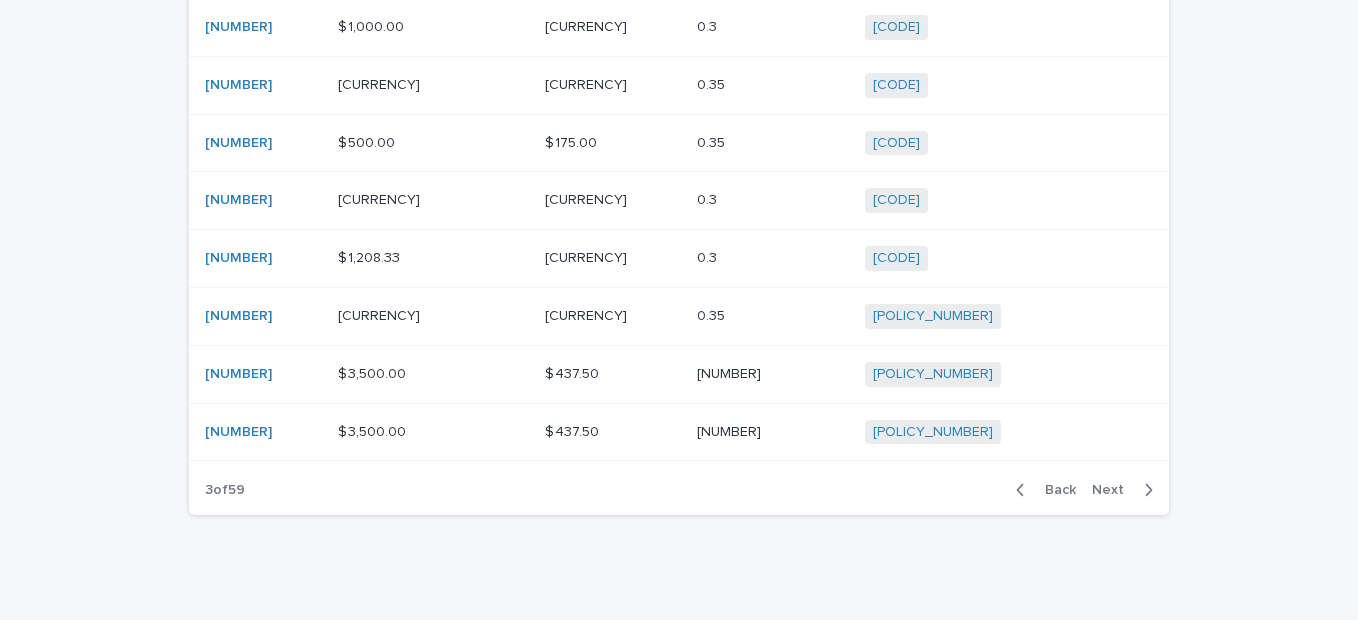 click 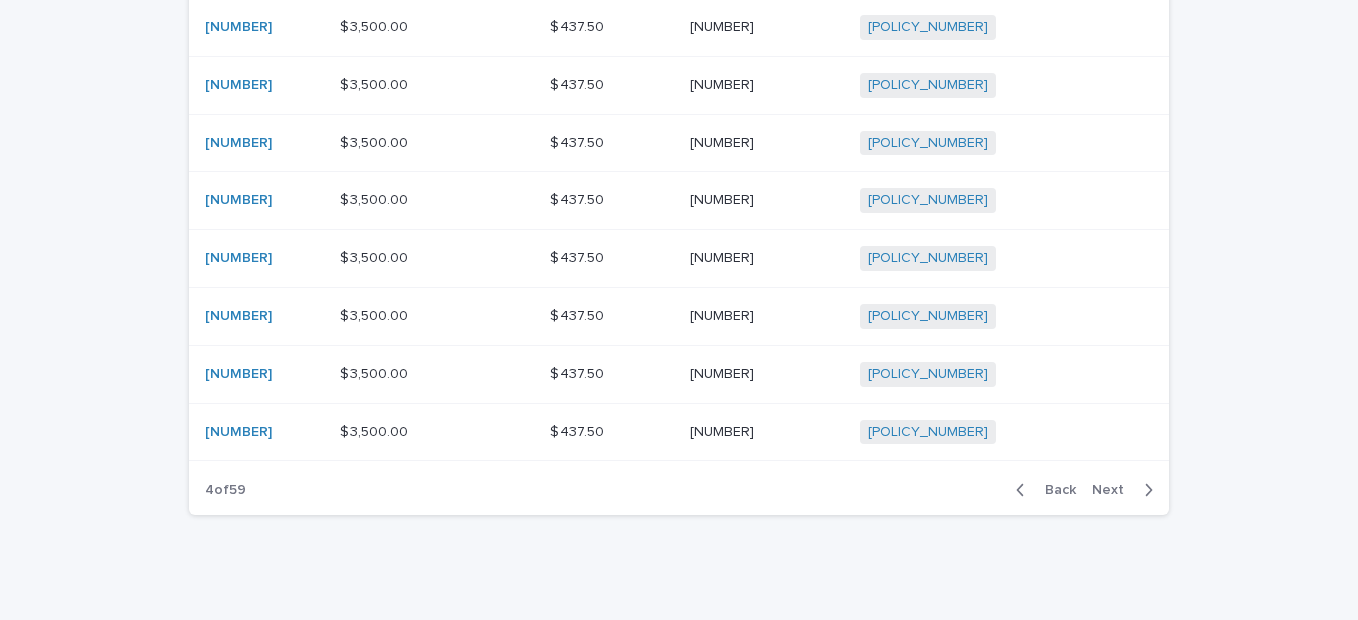 click 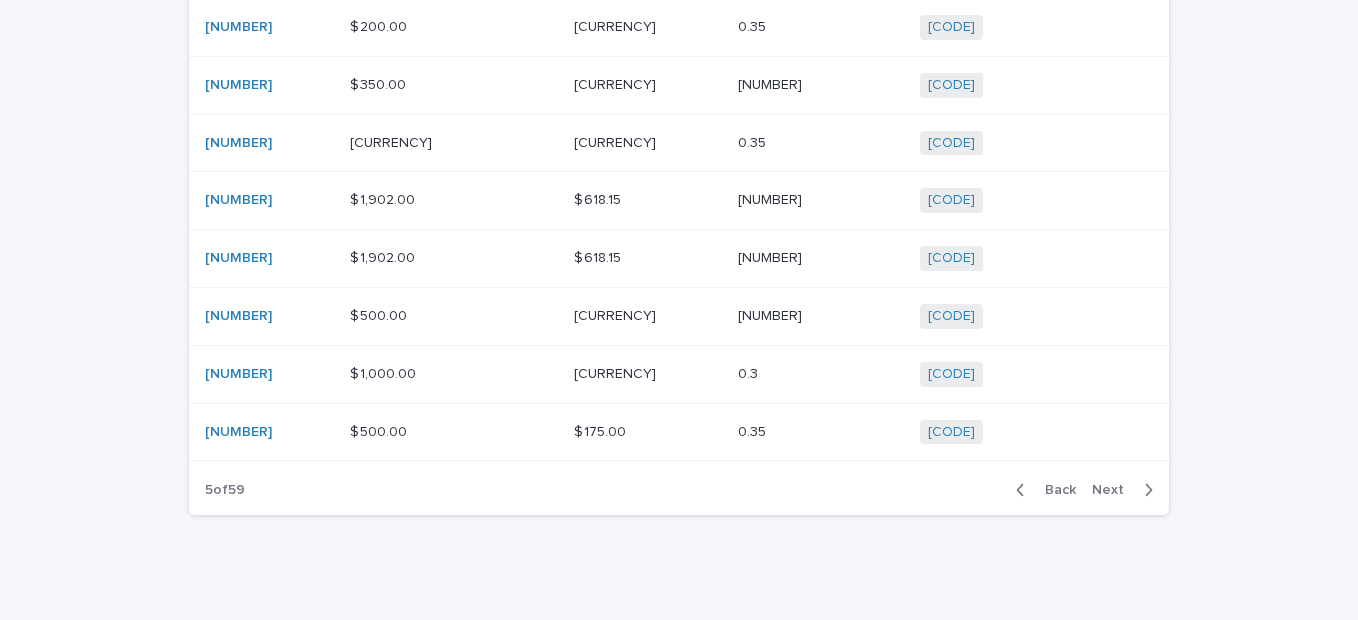 click 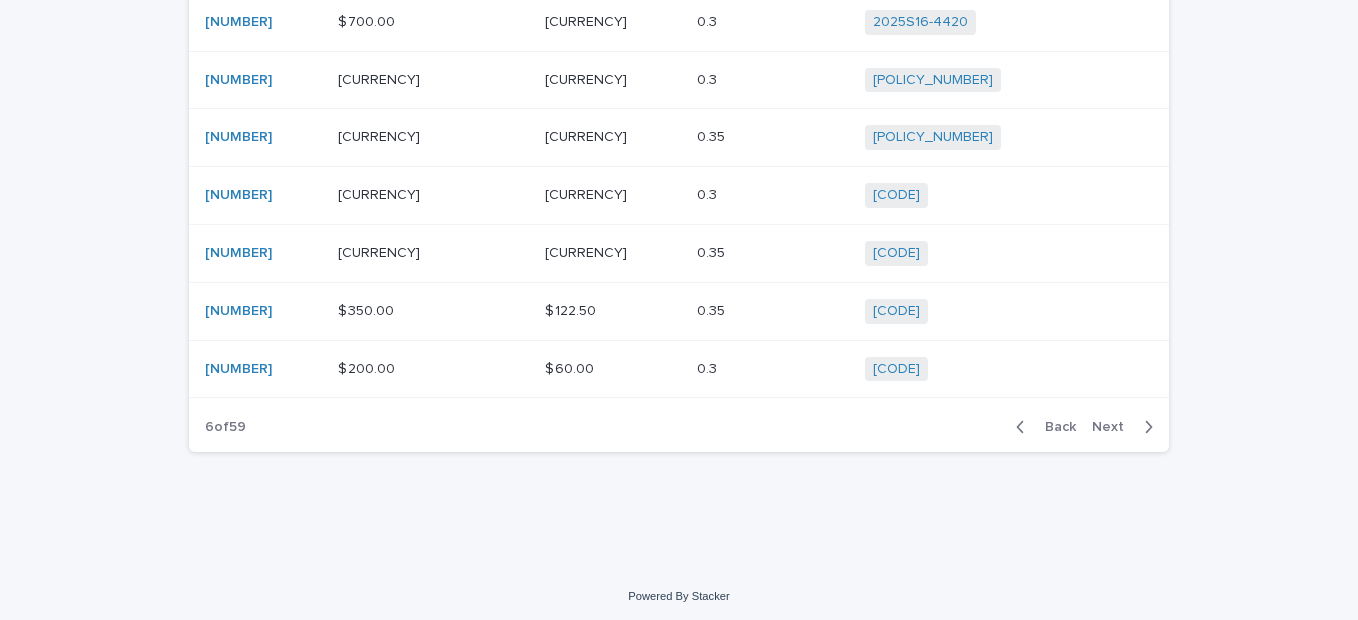 scroll, scrollTop: 428, scrollLeft: 0, axis: vertical 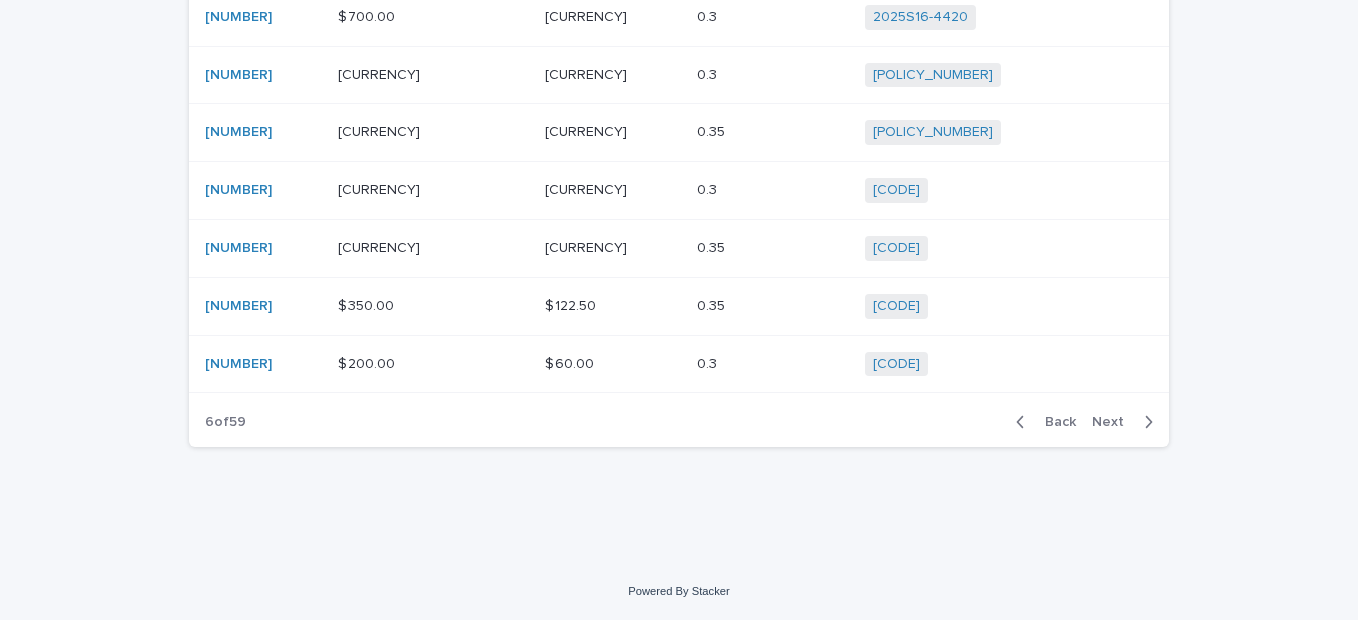 click 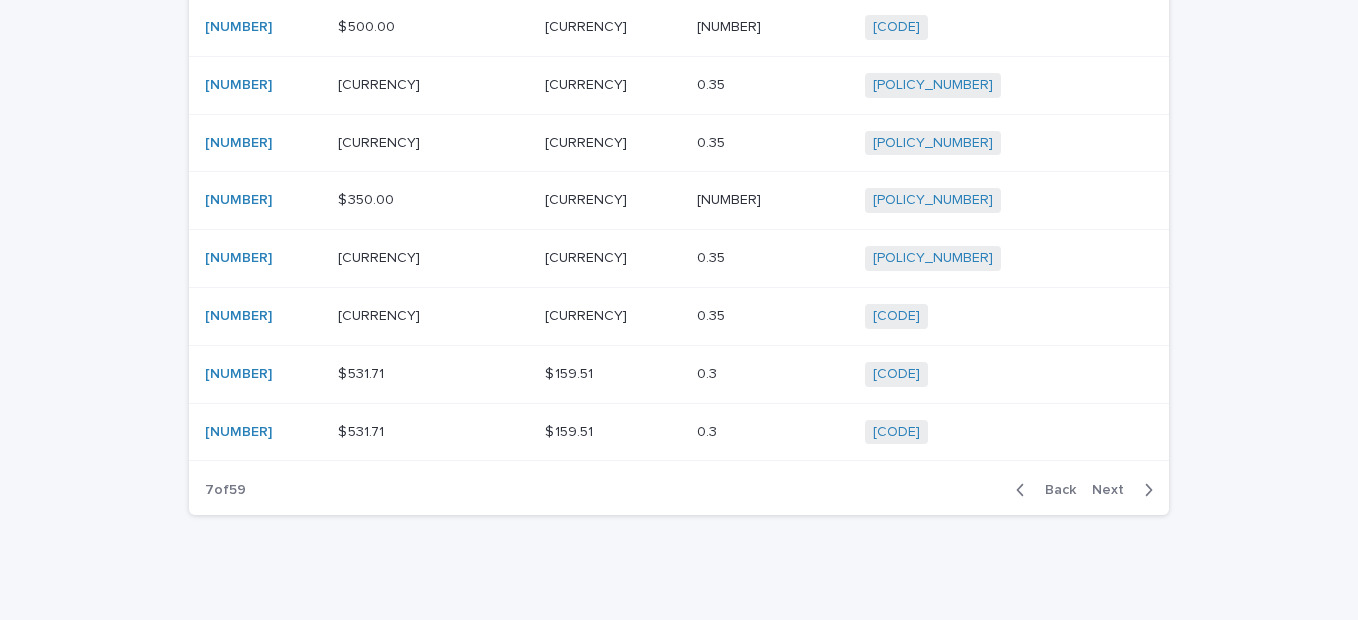 scroll, scrollTop: 411, scrollLeft: 0, axis: vertical 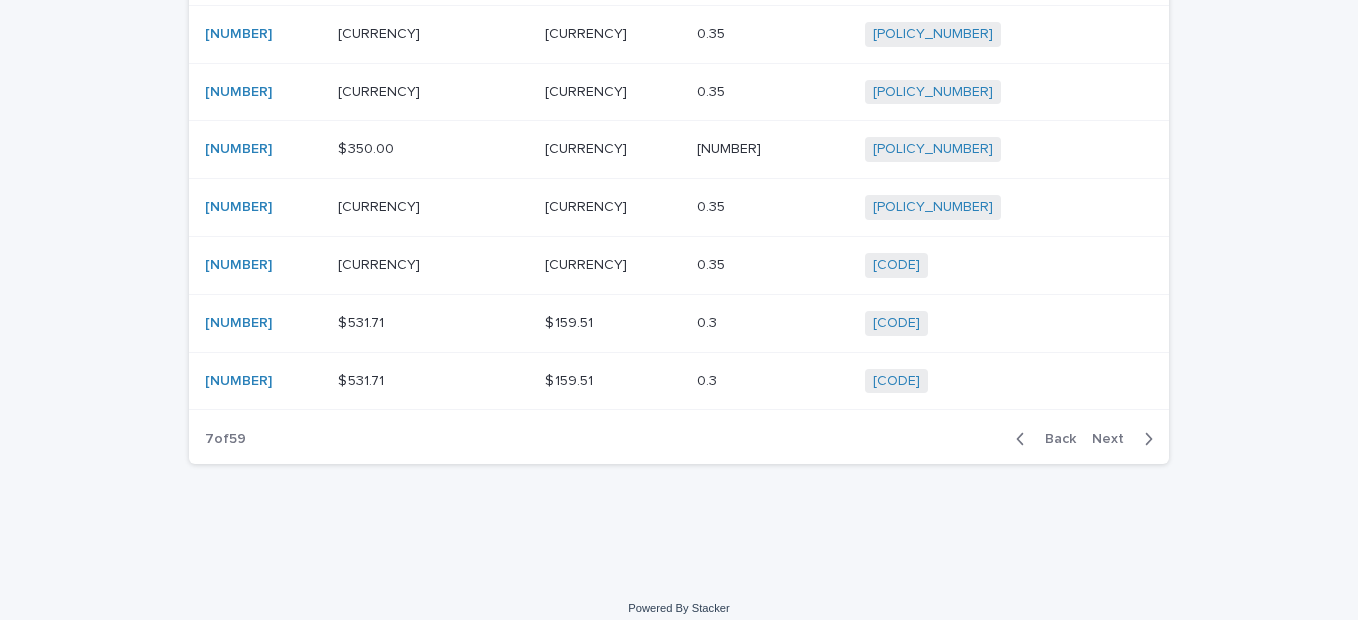 click 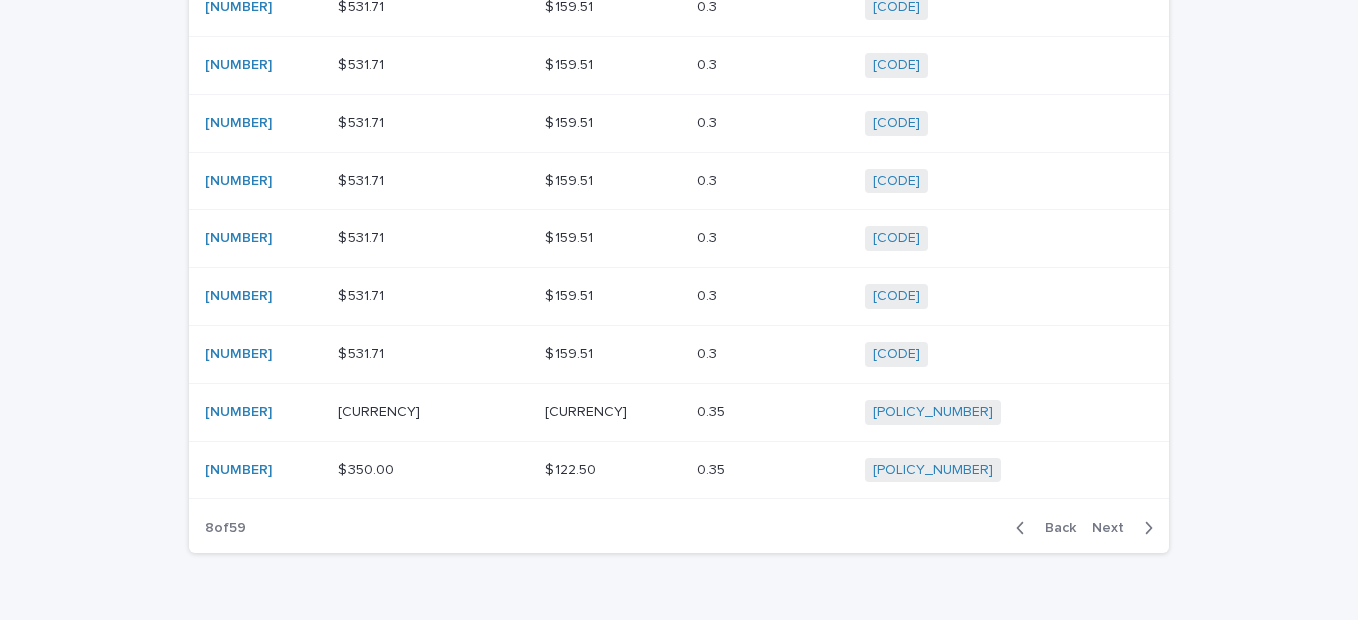 scroll, scrollTop: 428, scrollLeft: 0, axis: vertical 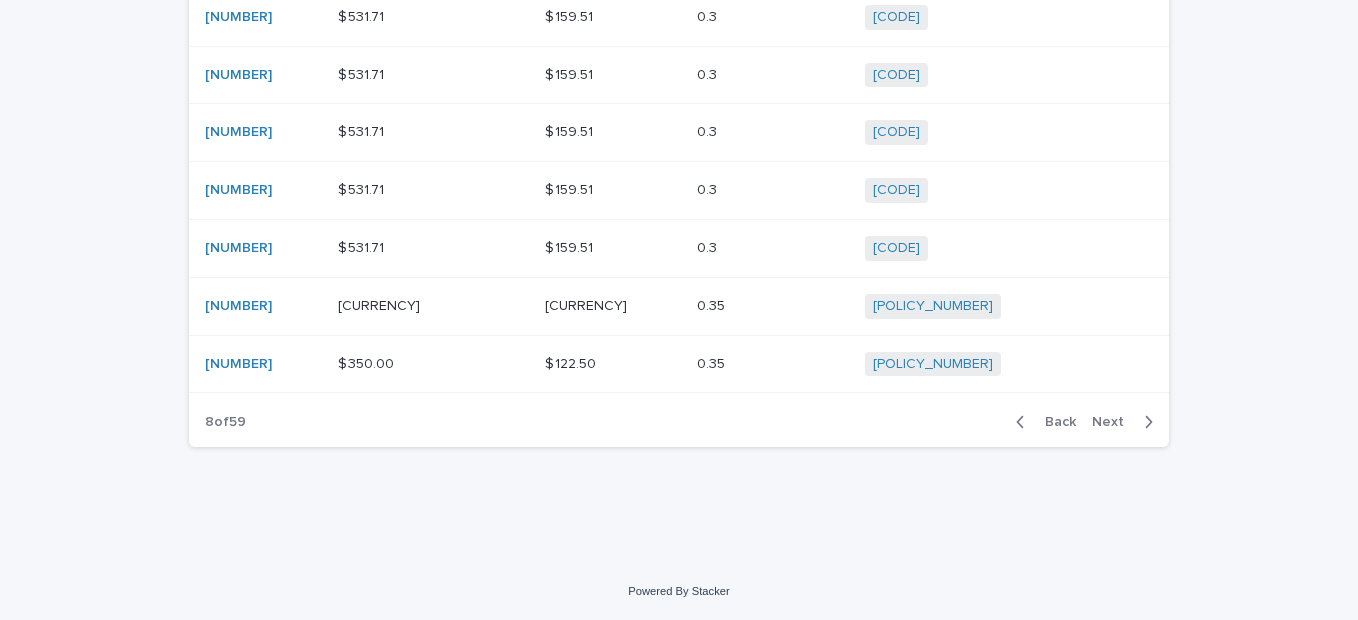 click 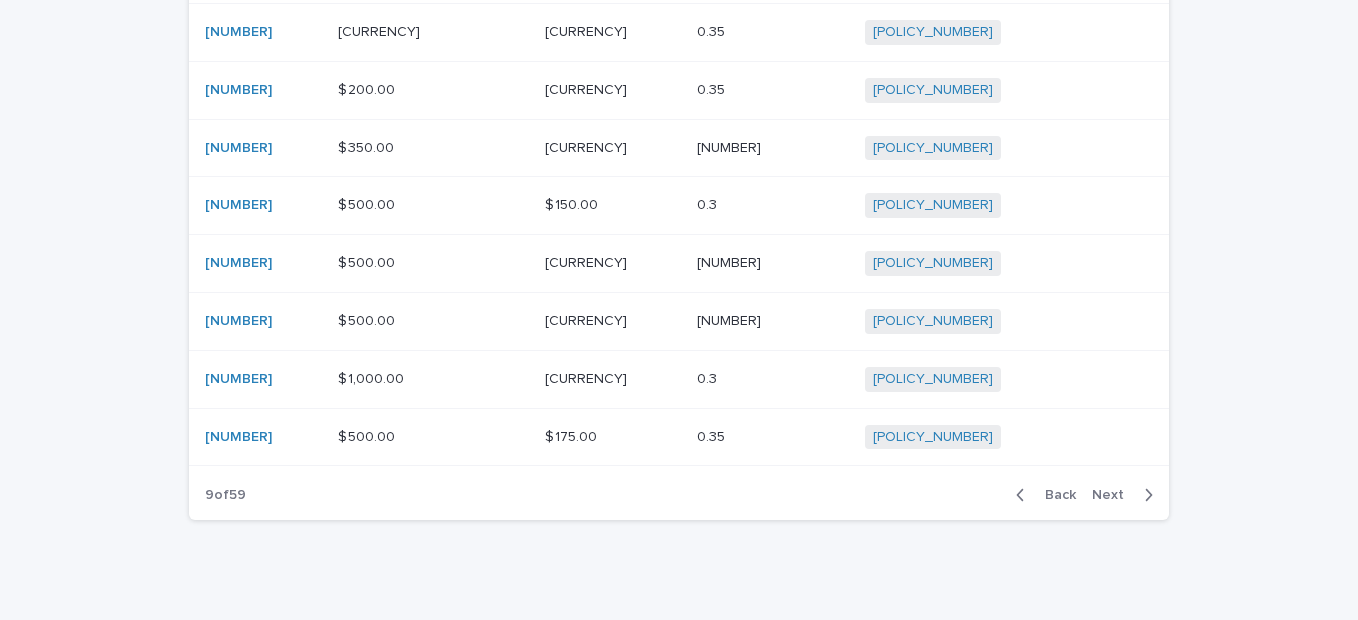 scroll, scrollTop: 357, scrollLeft: 0, axis: vertical 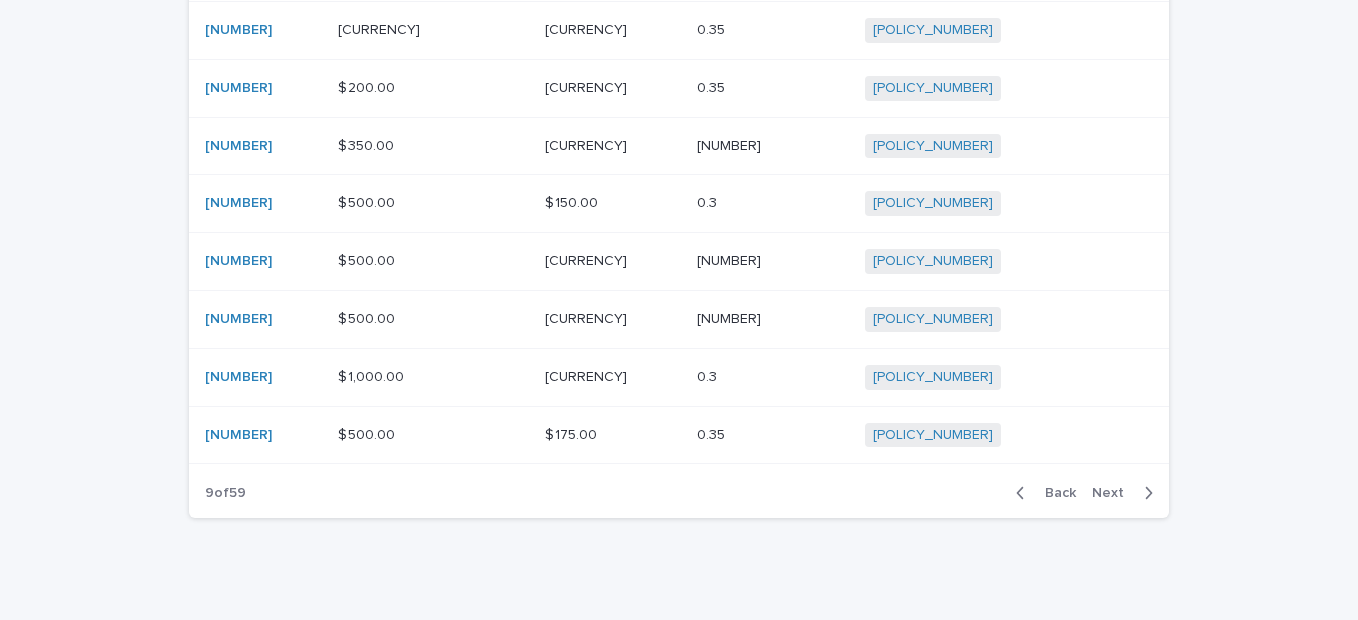 click 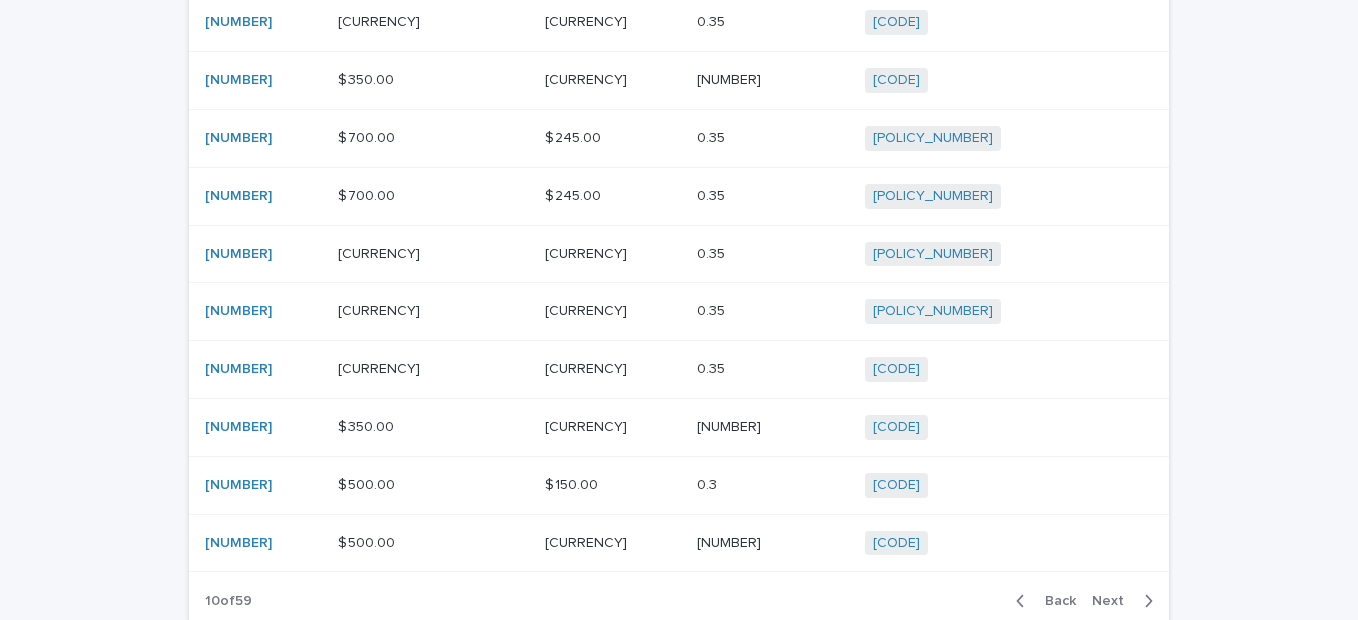 scroll, scrollTop: 250, scrollLeft: 0, axis: vertical 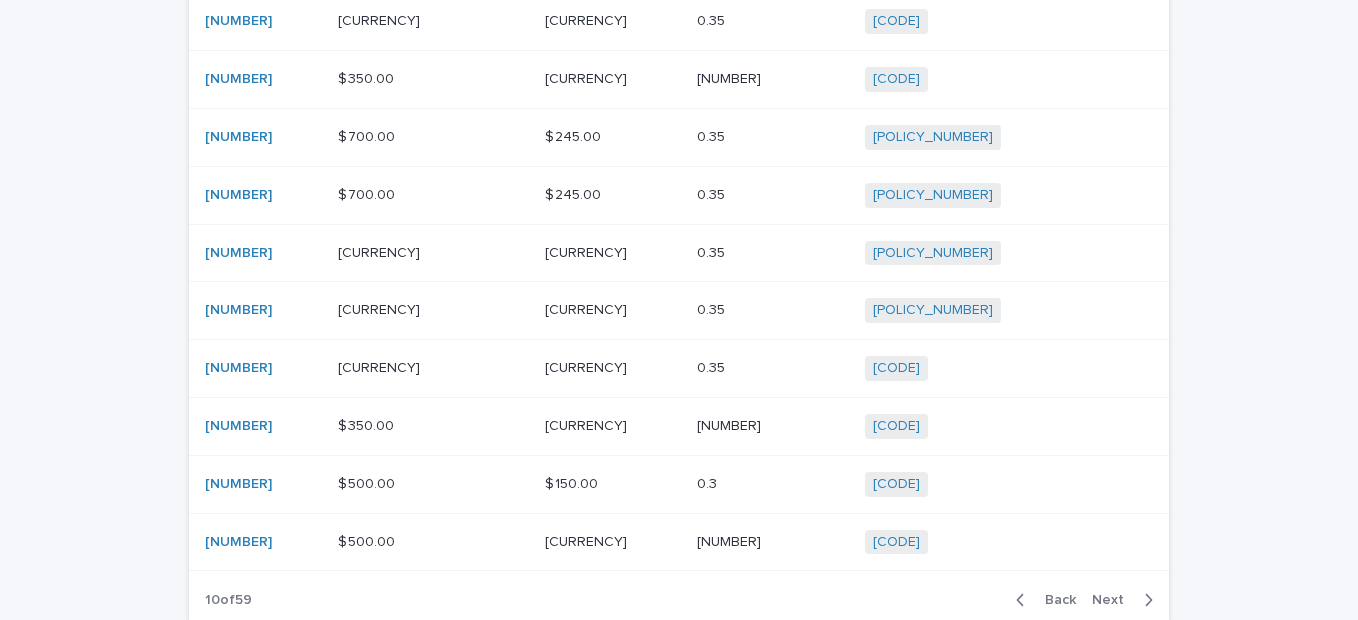 click 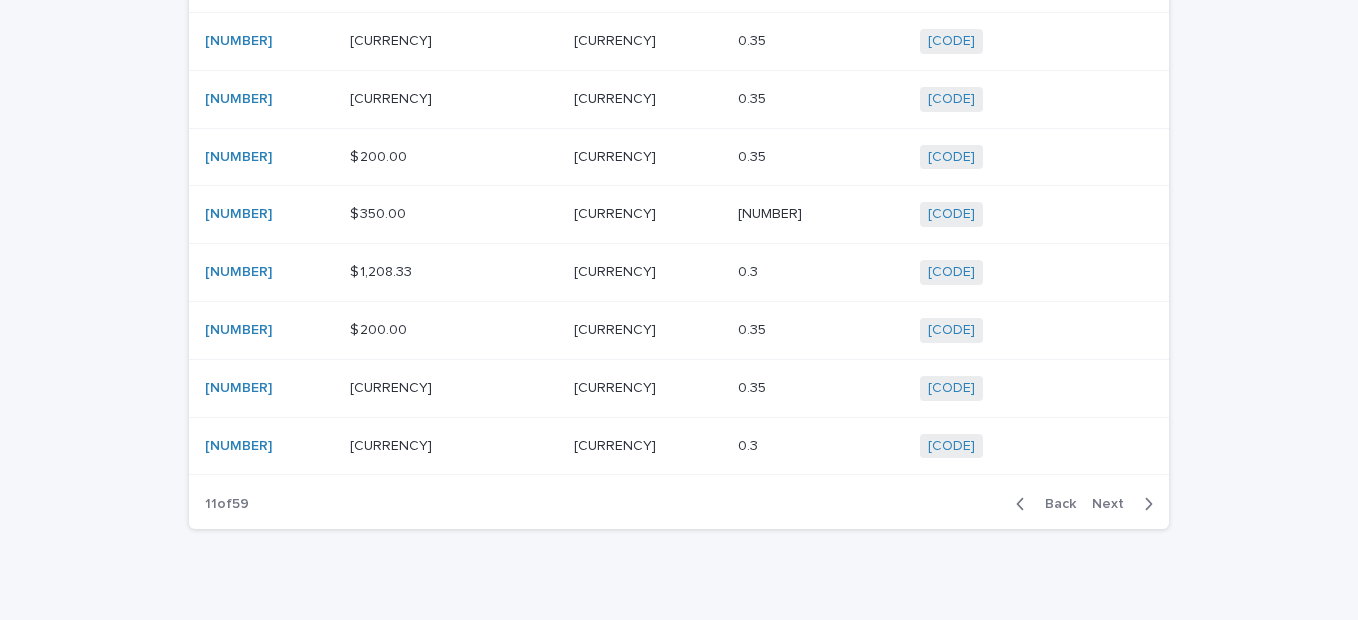 scroll, scrollTop: 400, scrollLeft: 0, axis: vertical 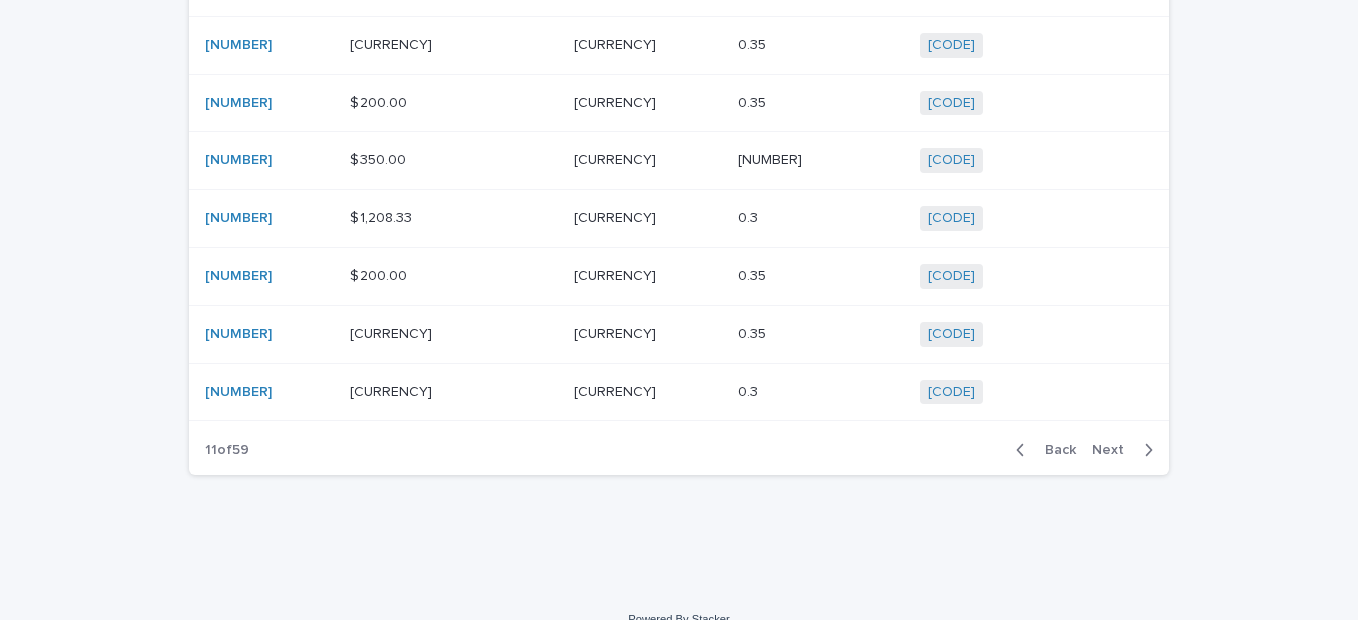 click 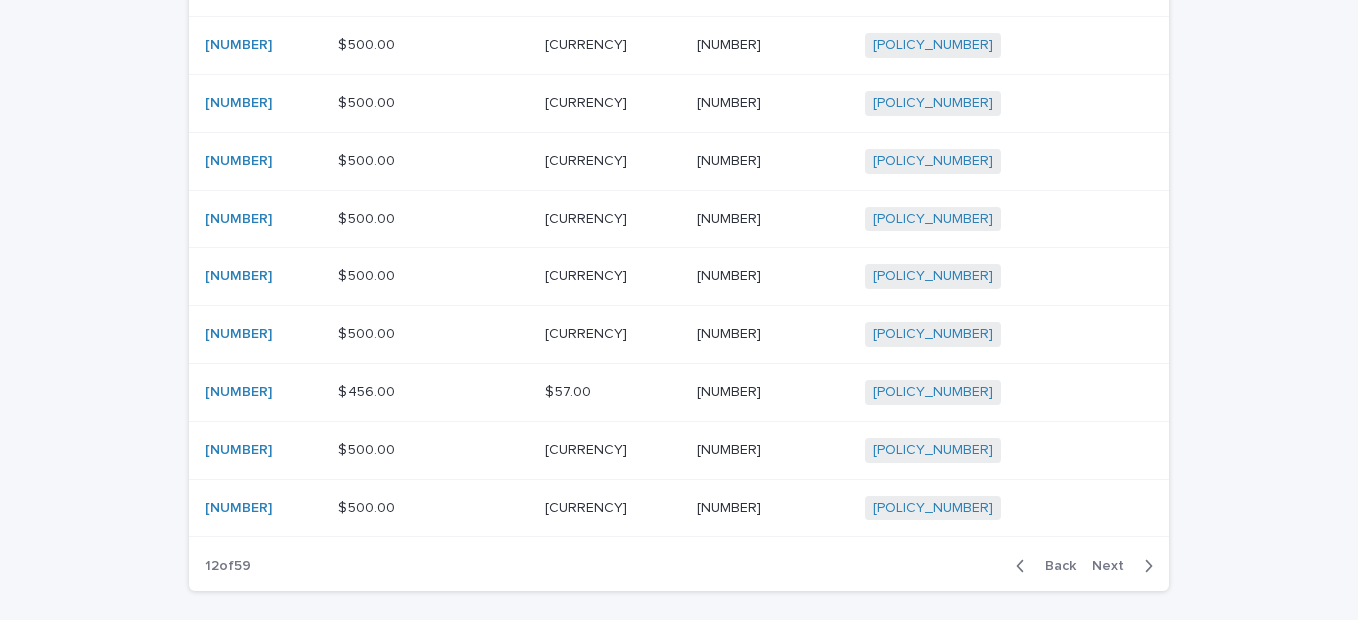 scroll, scrollTop: 290, scrollLeft: 0, axis: vertical 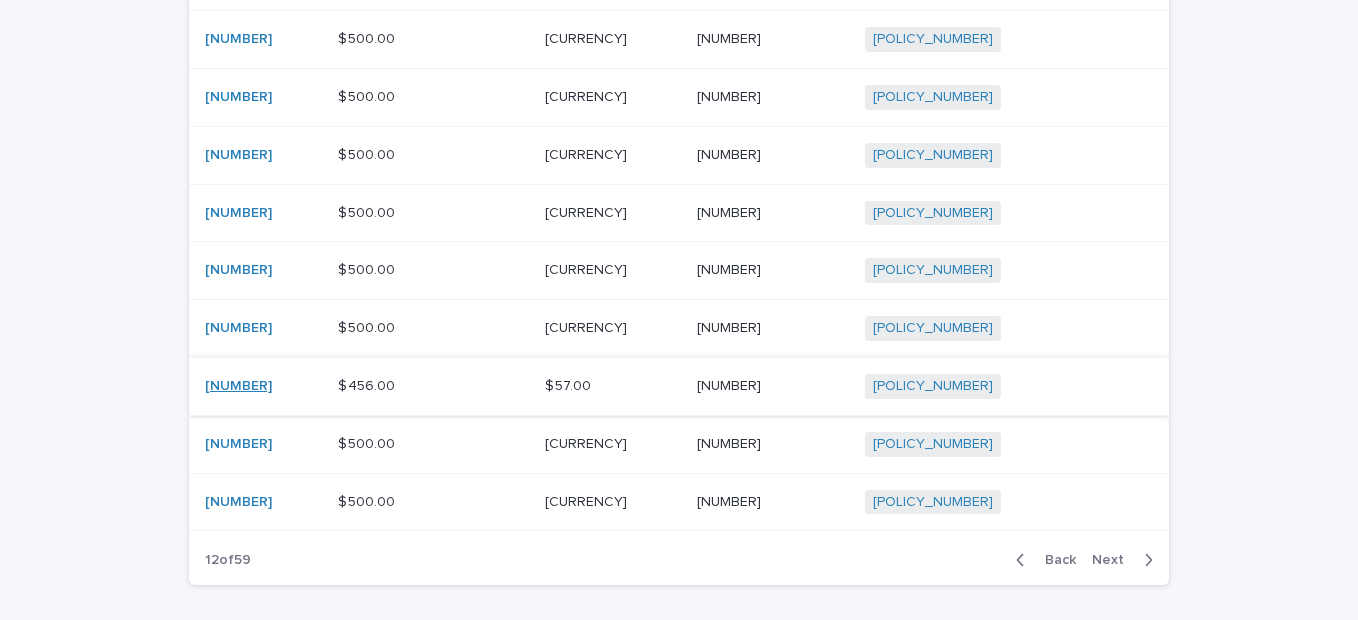 click on "[NUMBER]" at bounding box center [238, 386] 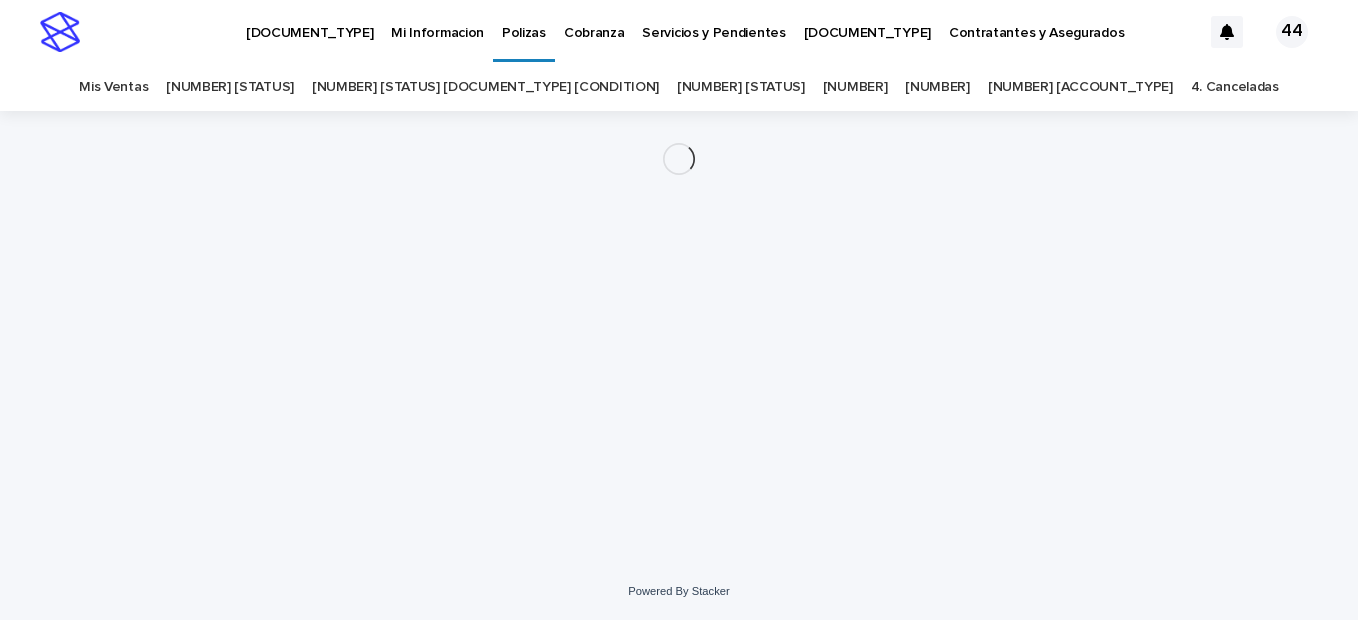 scroll, scrollTop: 0, scrollLeft: 0, axis: both 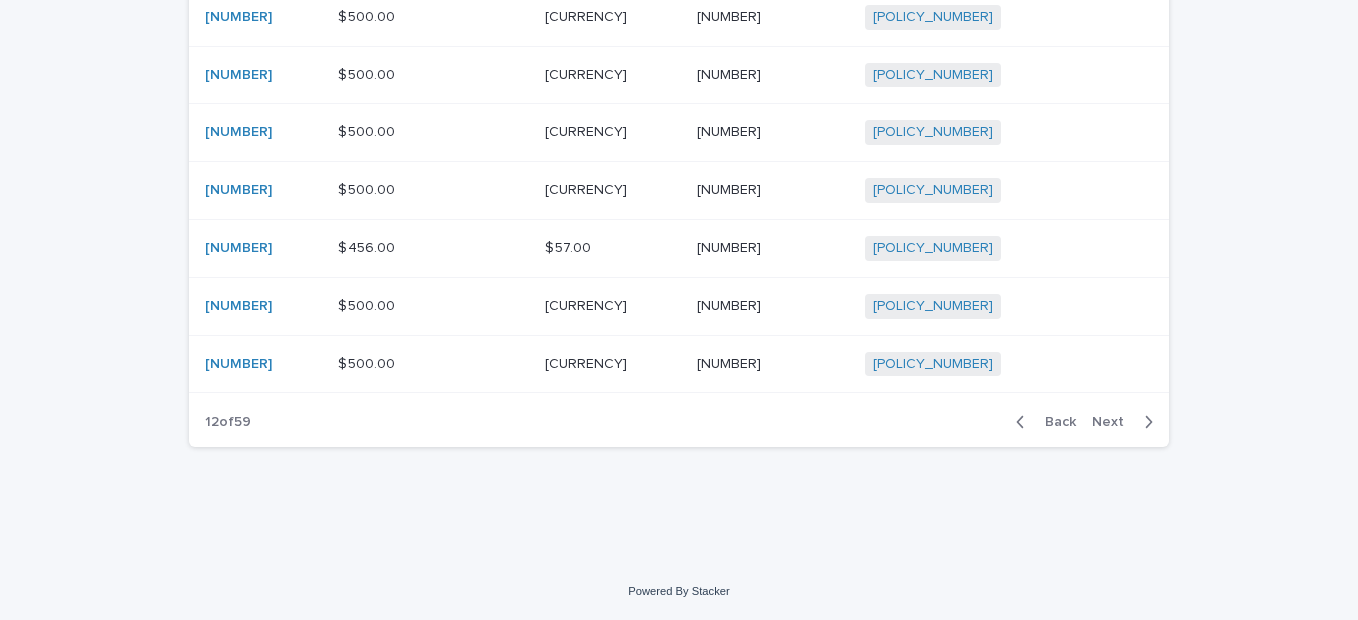 click 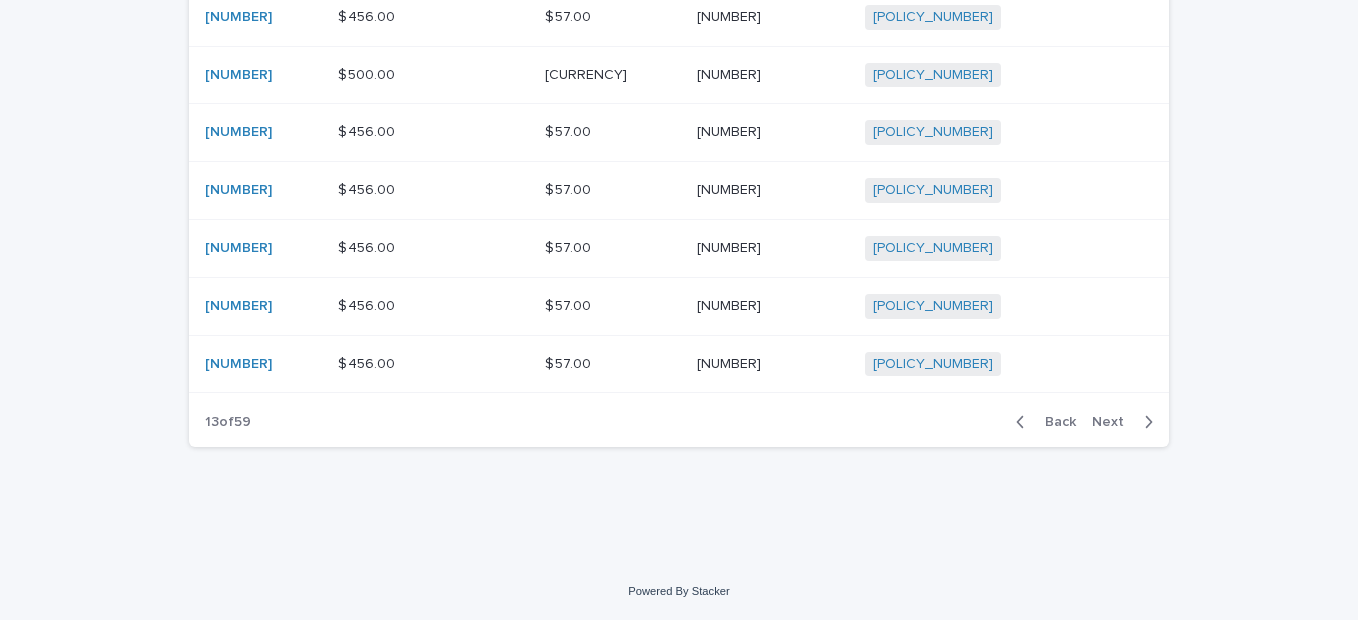 click 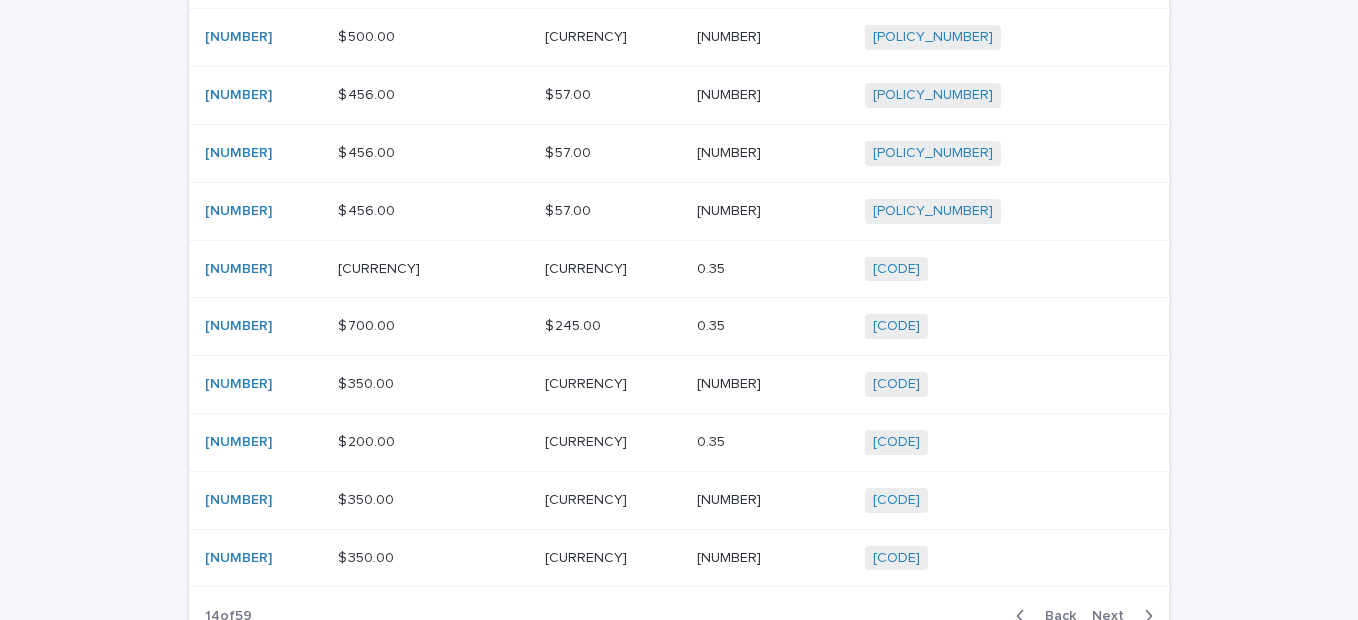 scroll, scrollTop: 210, scrollLeft: 0, axis: vertical 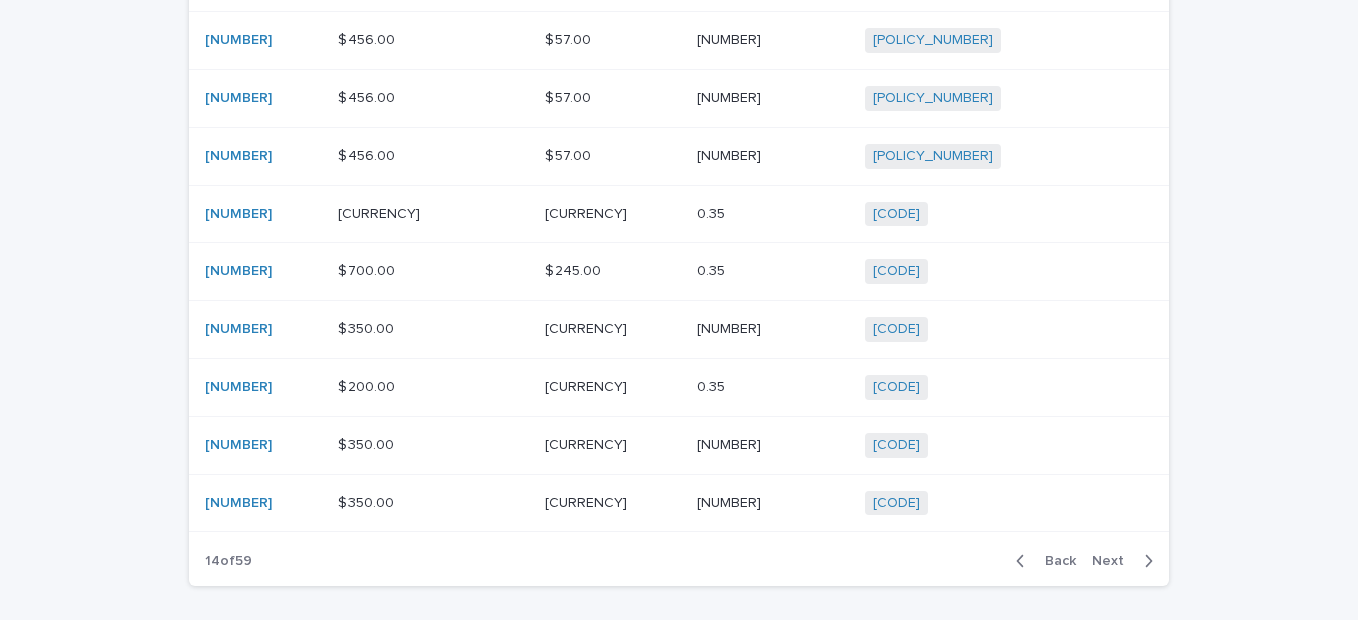 click 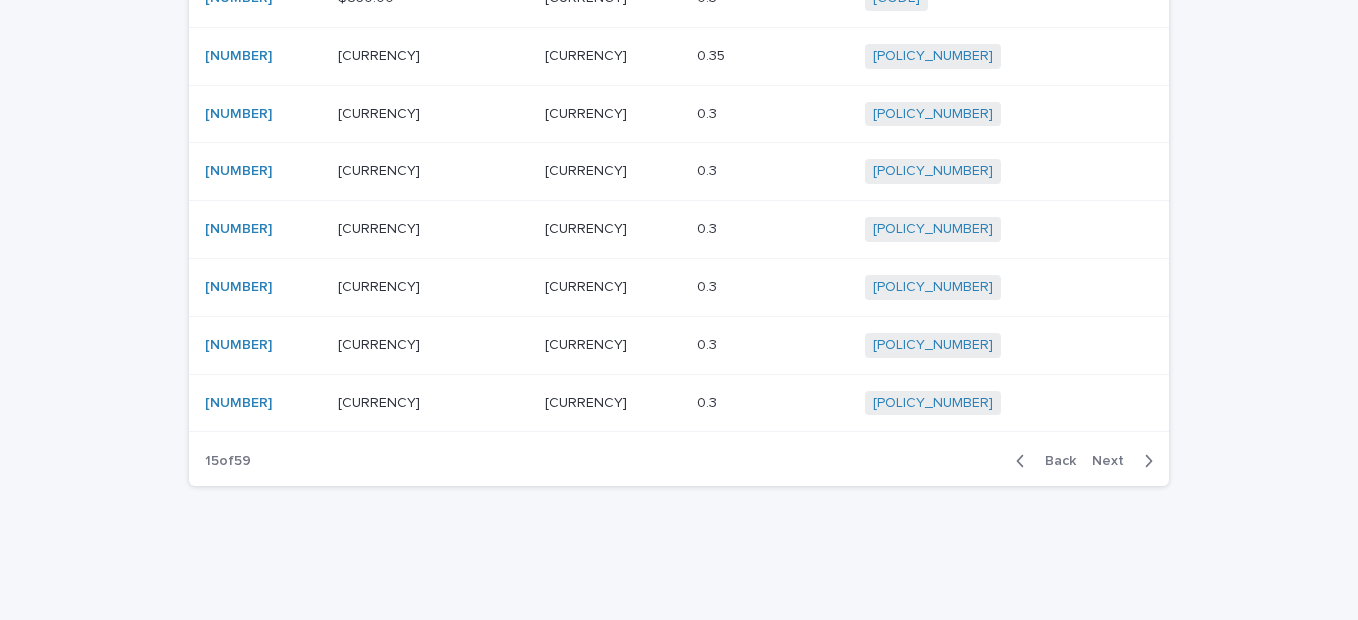 scroll, scrollTop: 395, scrollLeft: 0, axis: vertical 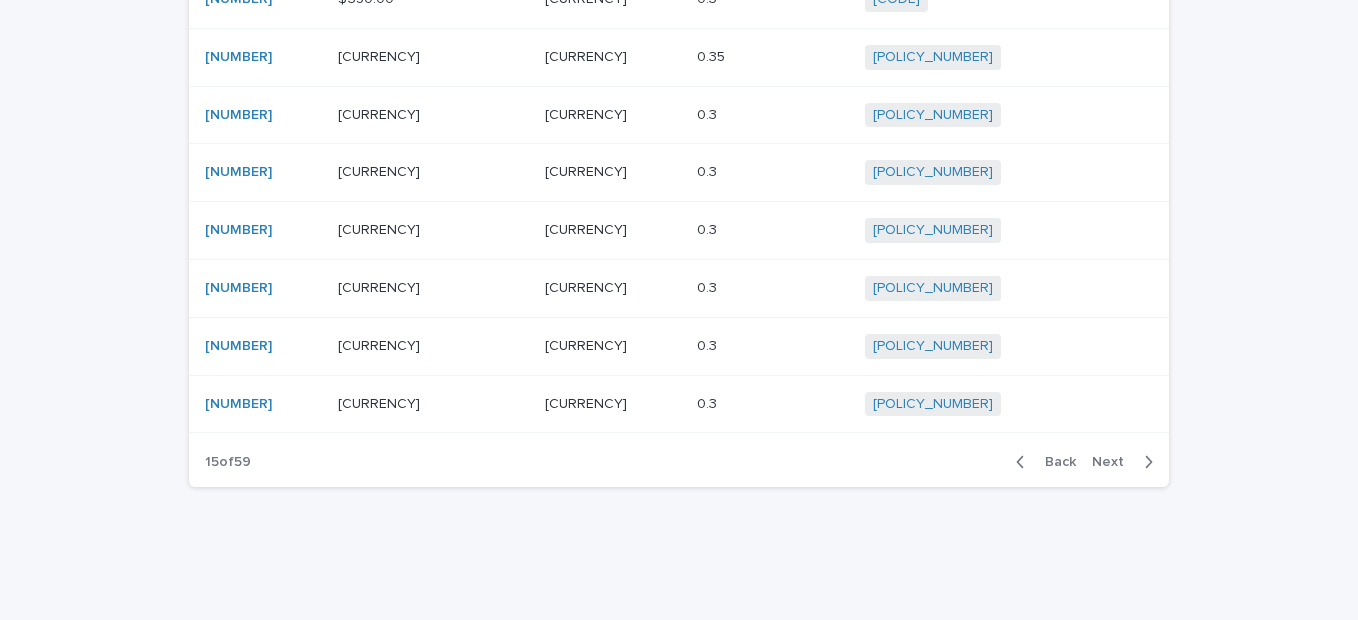 click 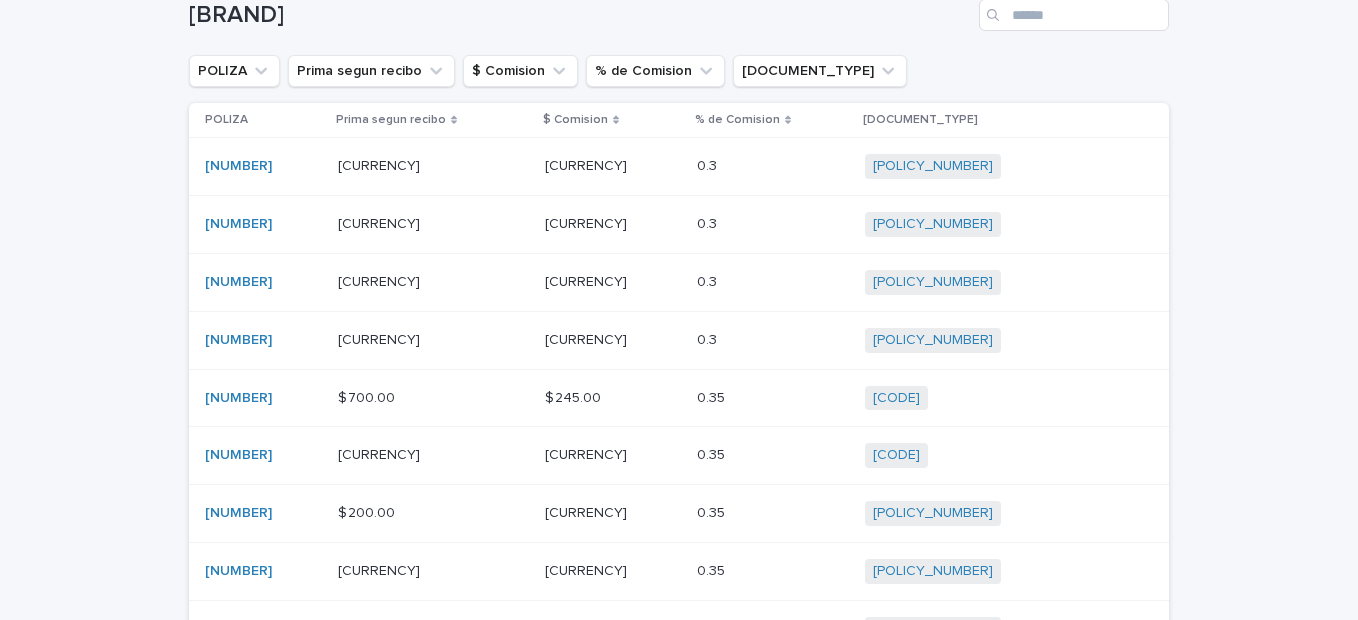 scroll, scrollTop: 110, scrollLeft: 0, axis: vertical 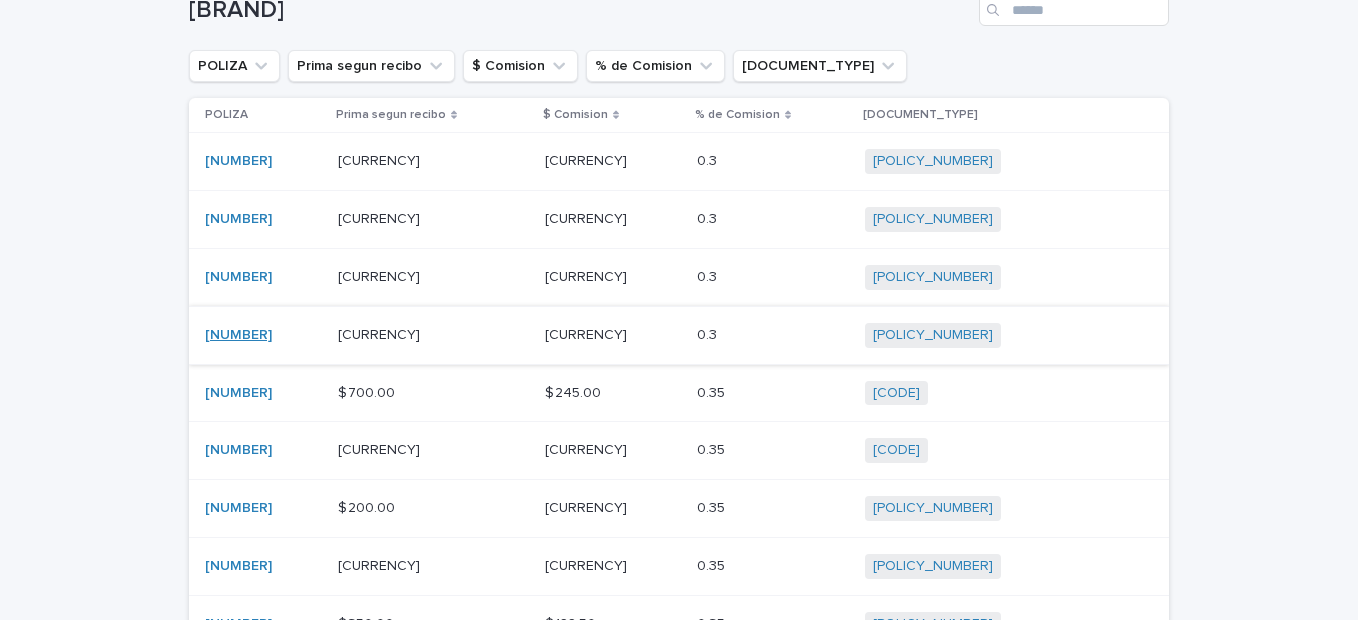 click on "[NUMBER]" at bounding box center (238, 335) 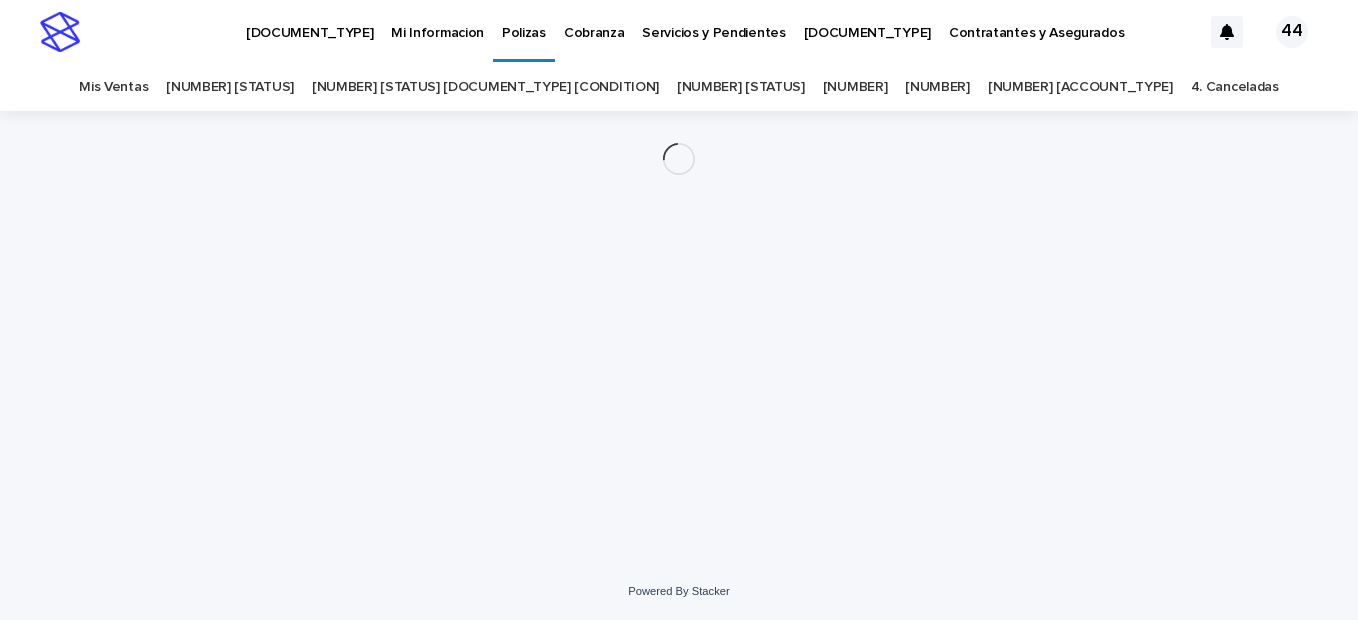 scroll, scrollTop: 0, scrollLeft: 0, axis: both 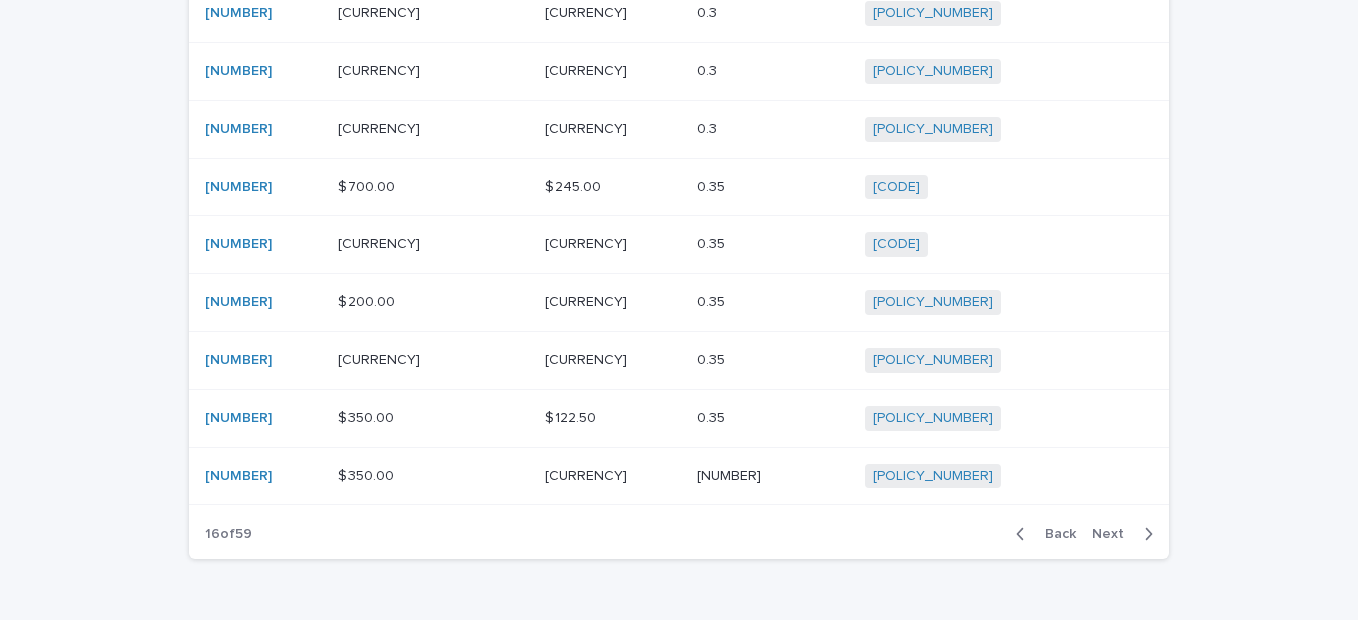 click on "Next" at bounding box center [1126, 534] 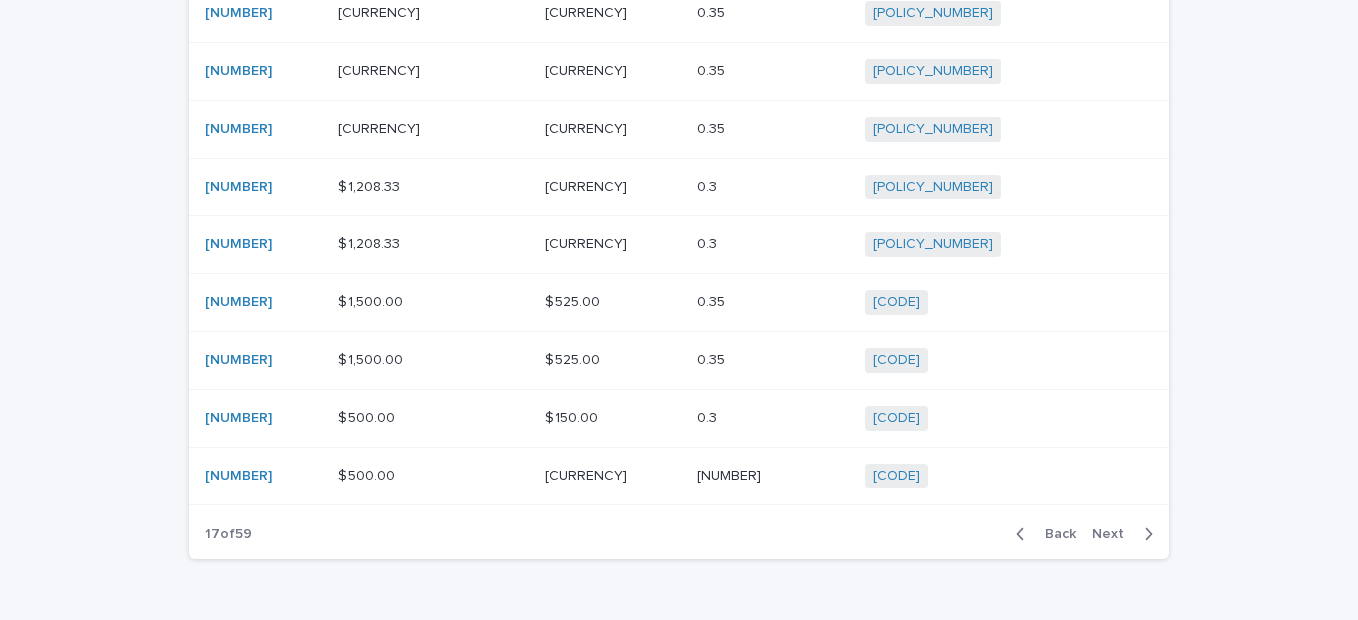 click 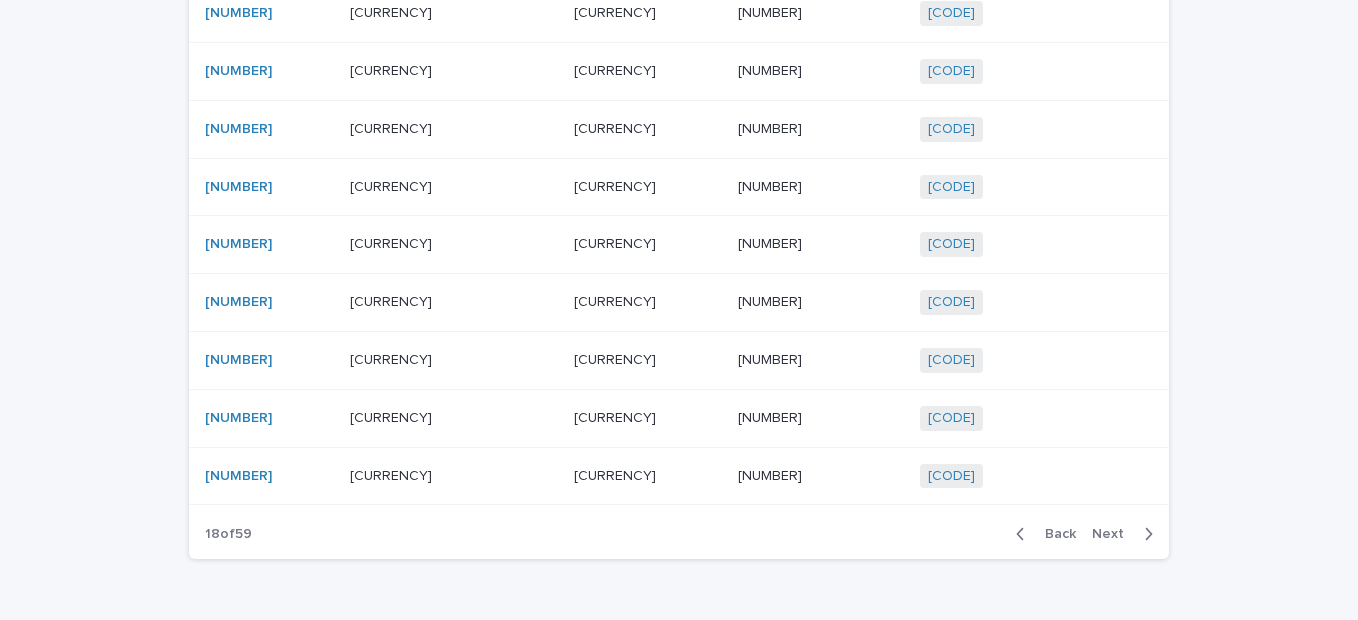 click 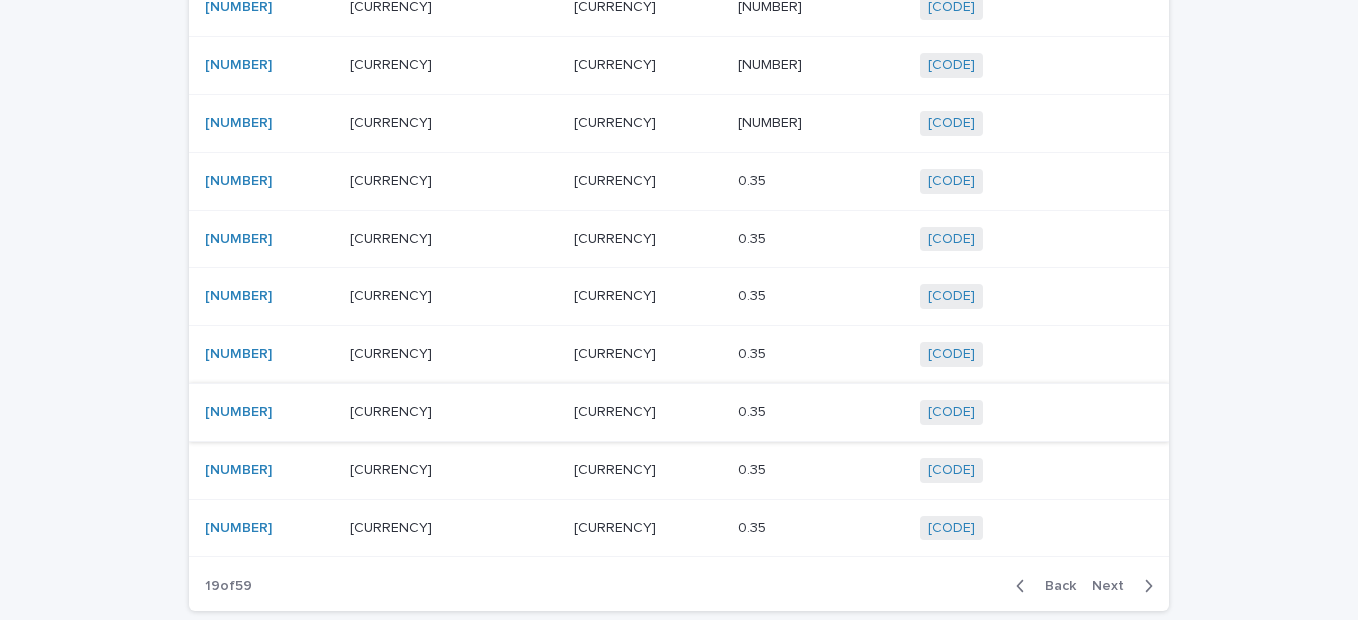 scroll, scrollTop: 428, scrollLeft: 0, axis: vertical 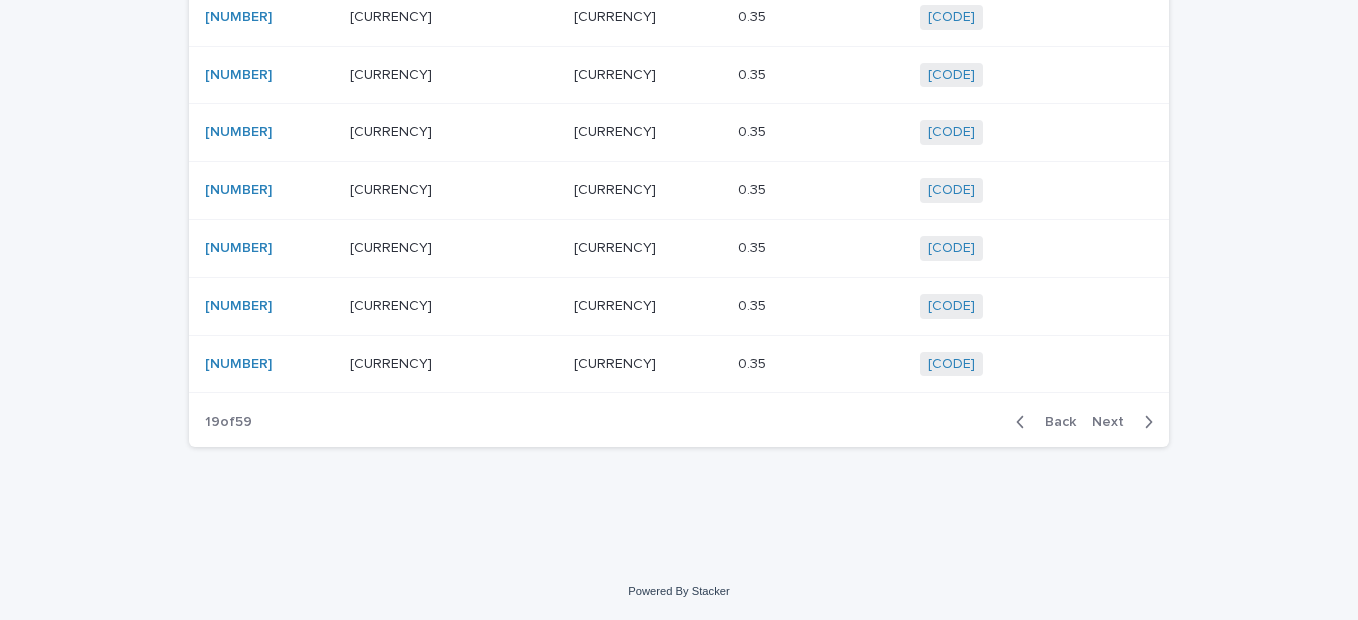 click 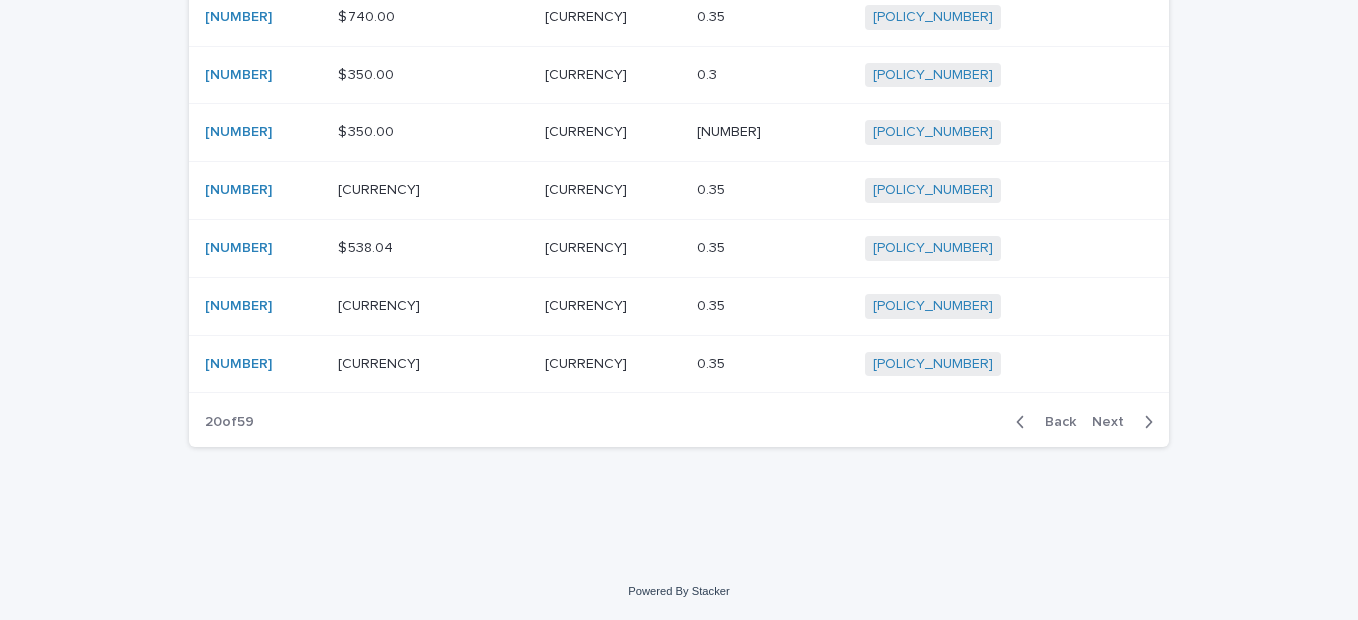 click 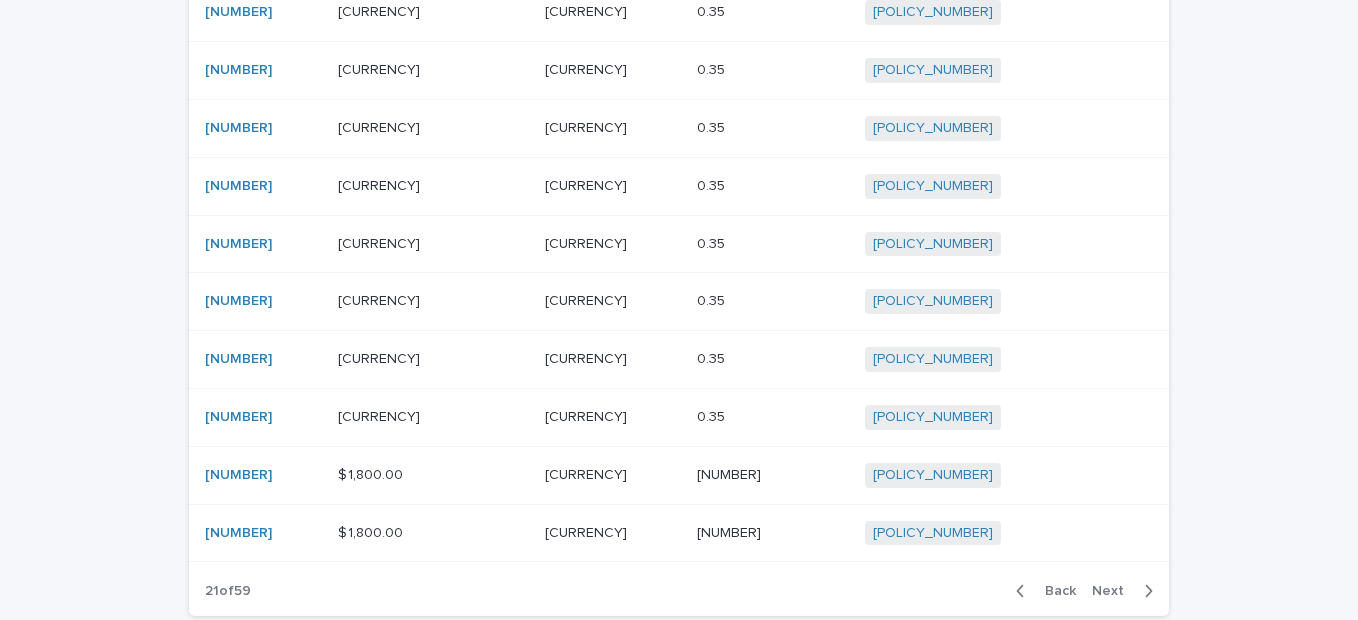 scroll, scrollTop: 243, scrollLeft: 0, axis: vertical 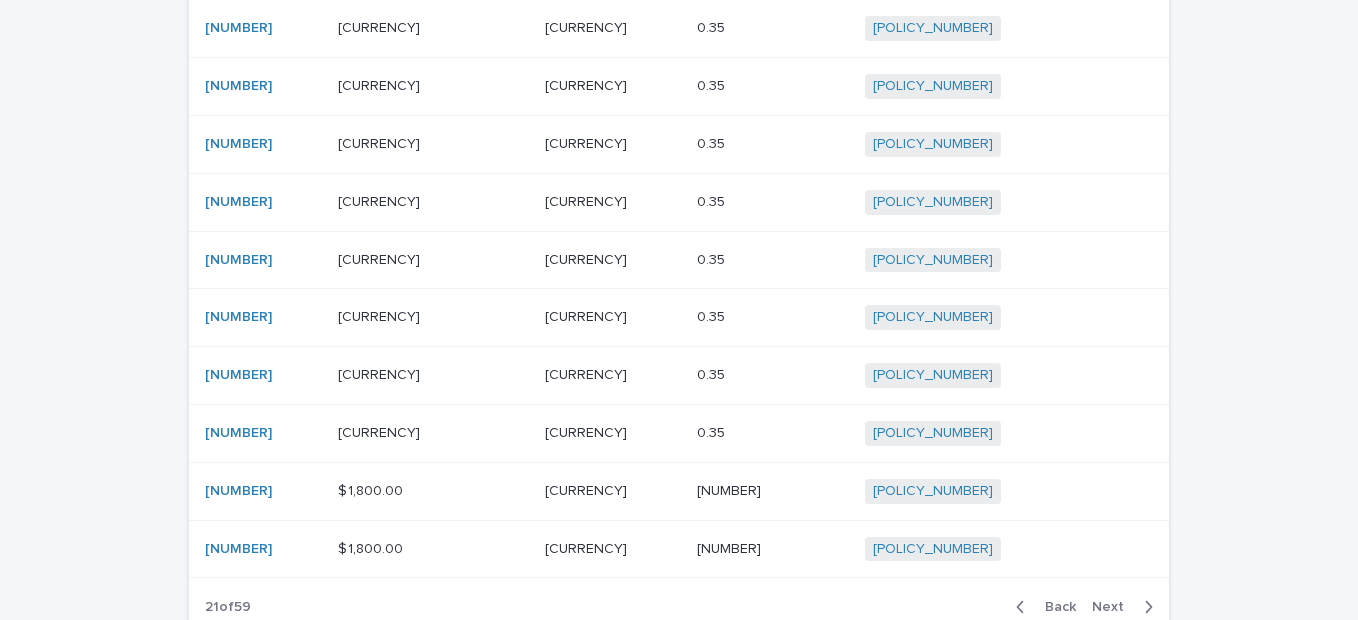 click 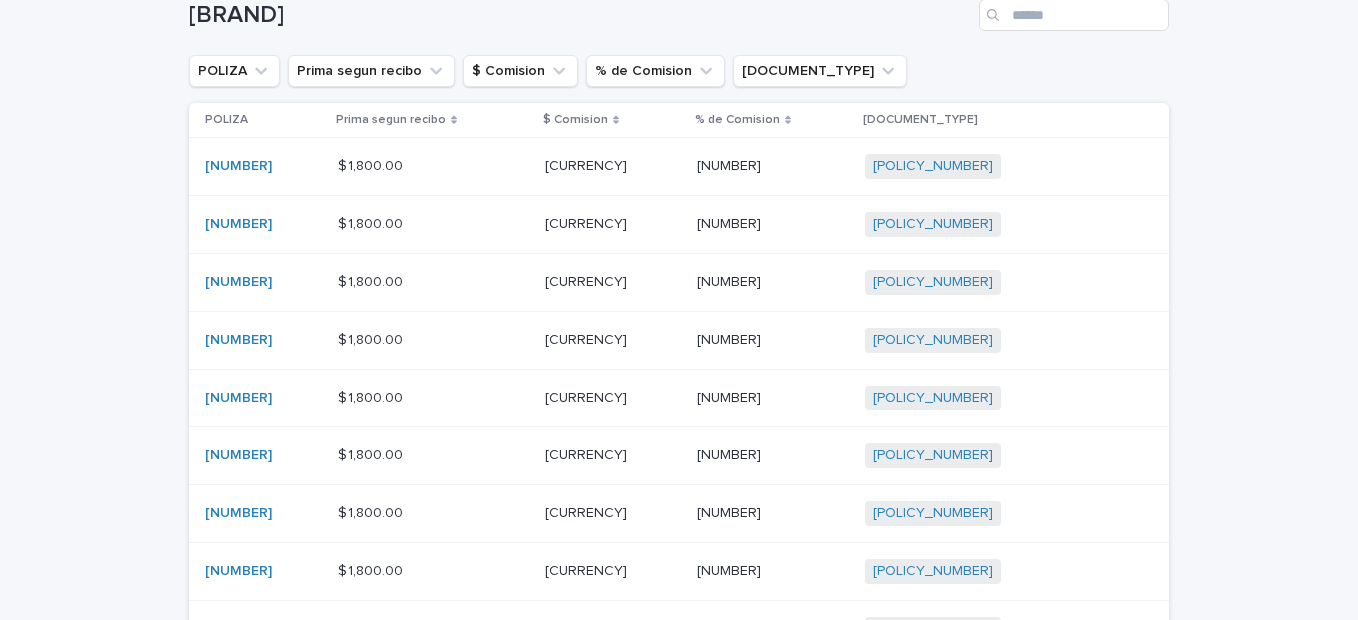 scroll, scrollTop: 129, scrollLeft: 0, axis: vertical 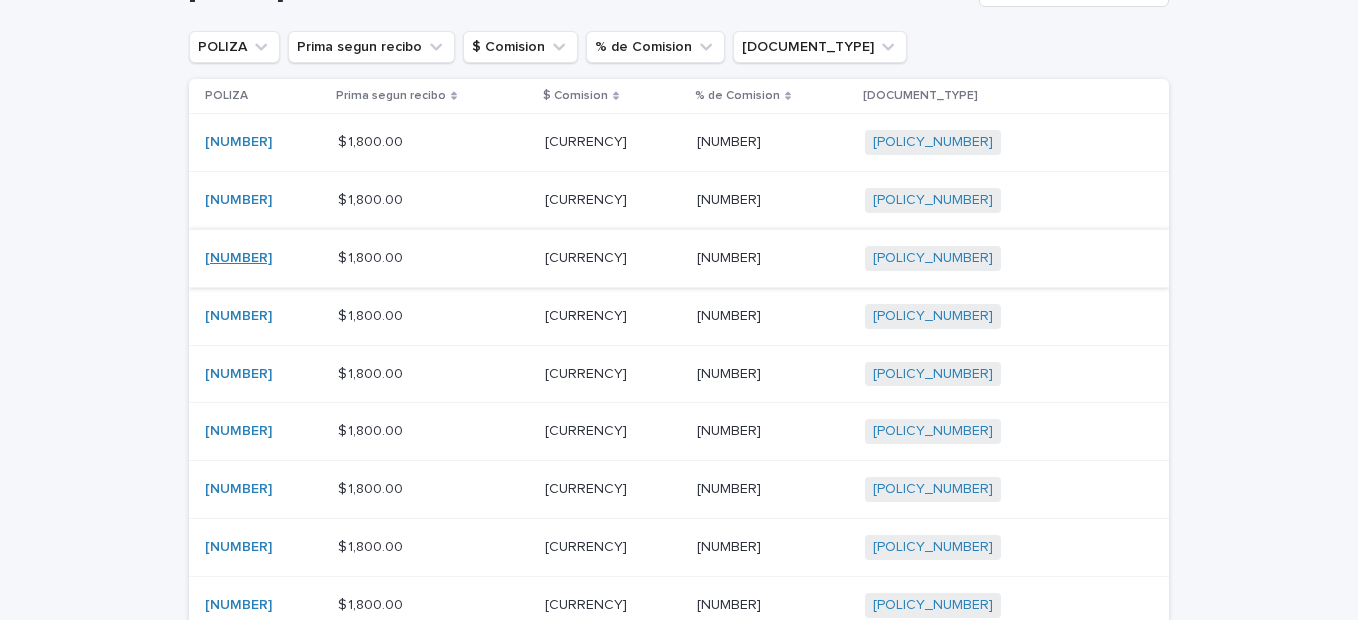 click on "[NUMBER]" at bounding box center (238, 258) 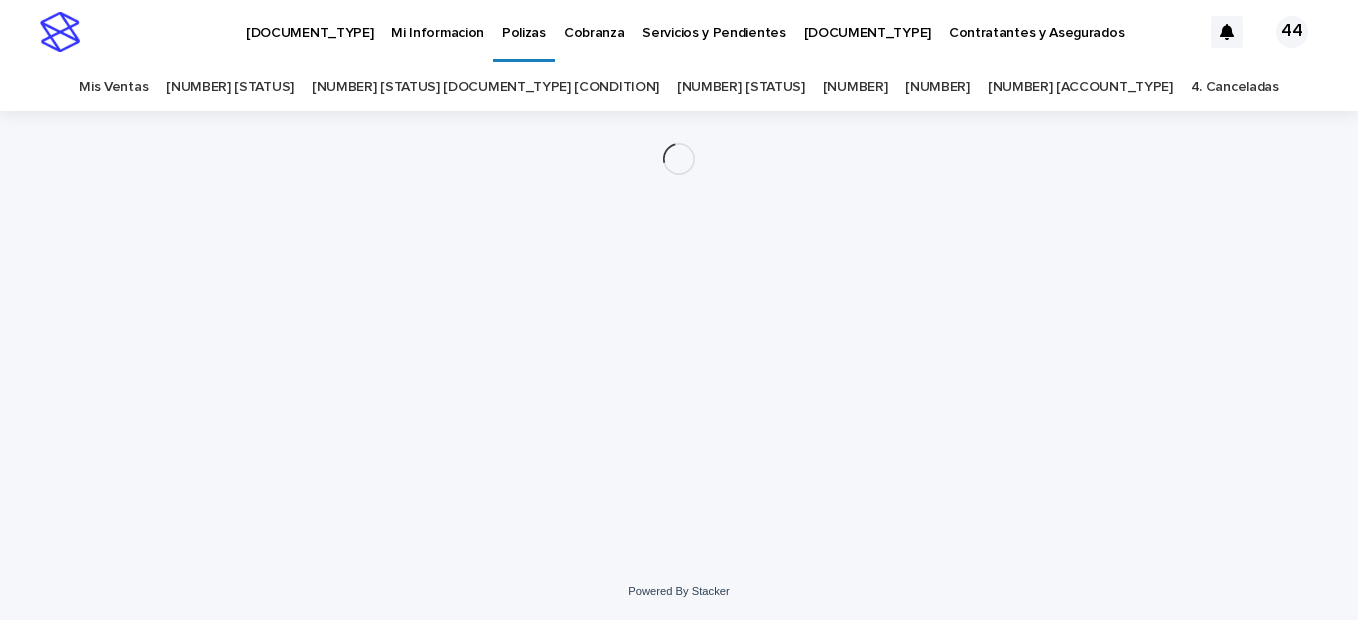 scroll, scrollTop: 0, scrollLeft: 0, axis: both 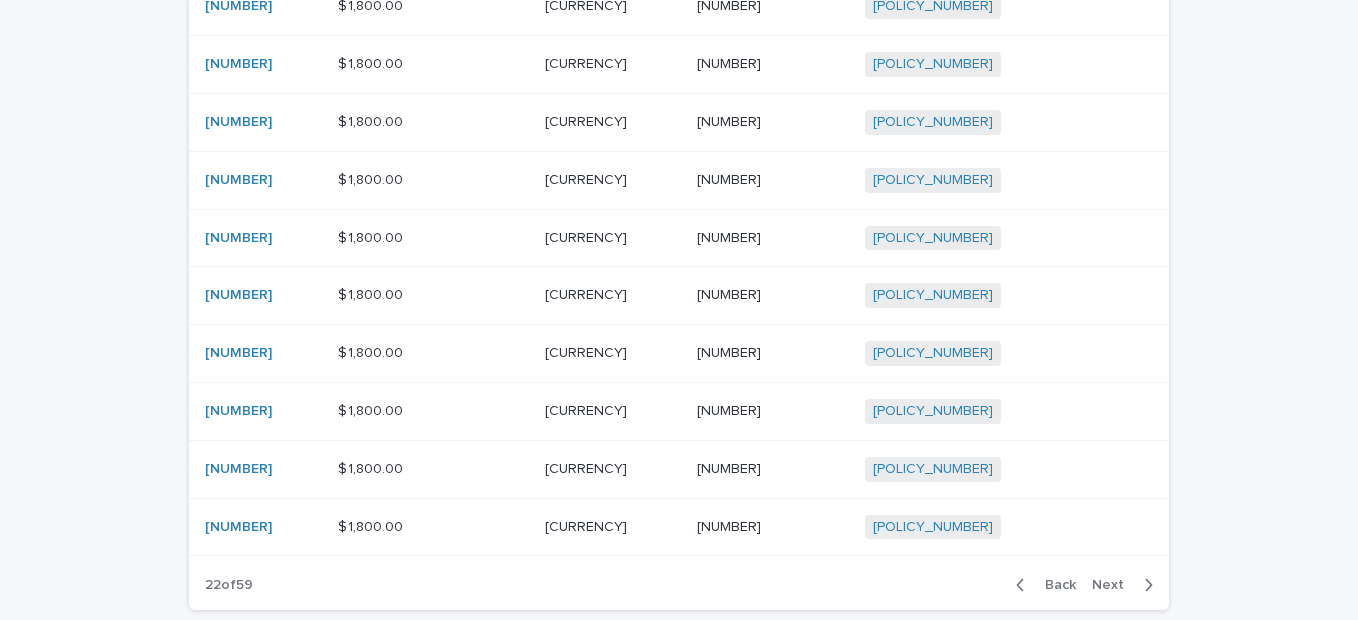 click 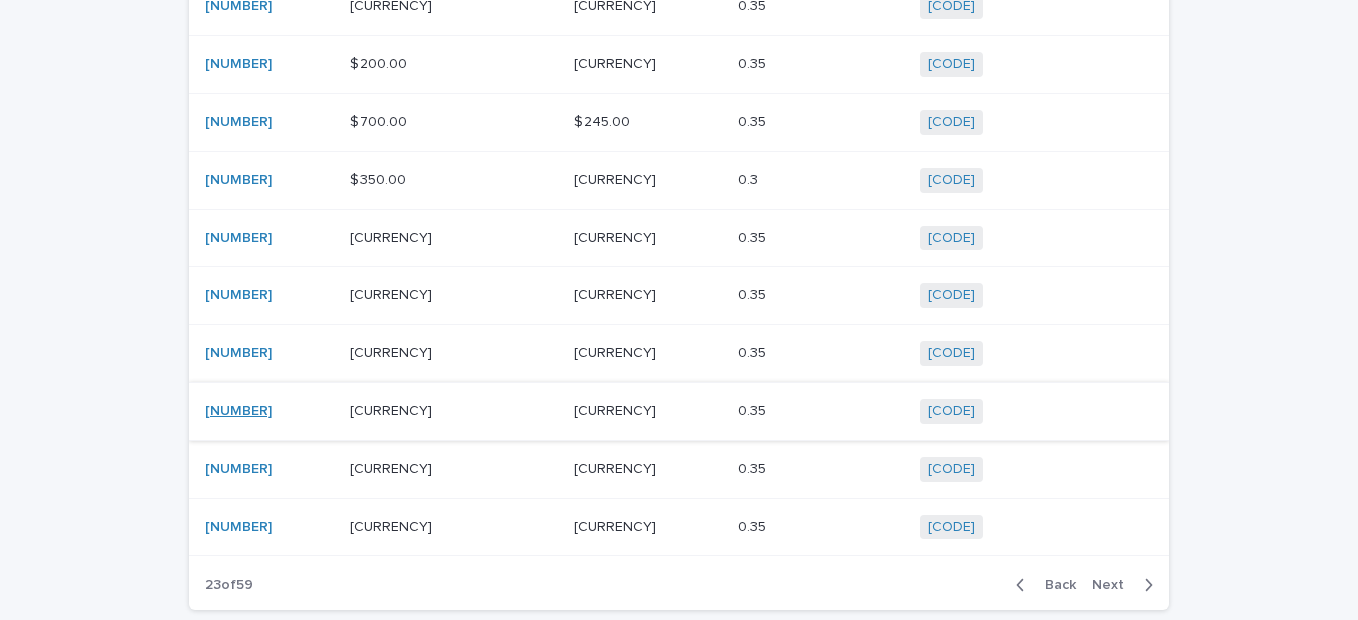 click on "[NUMBER]" at bounding box center (238, 411) 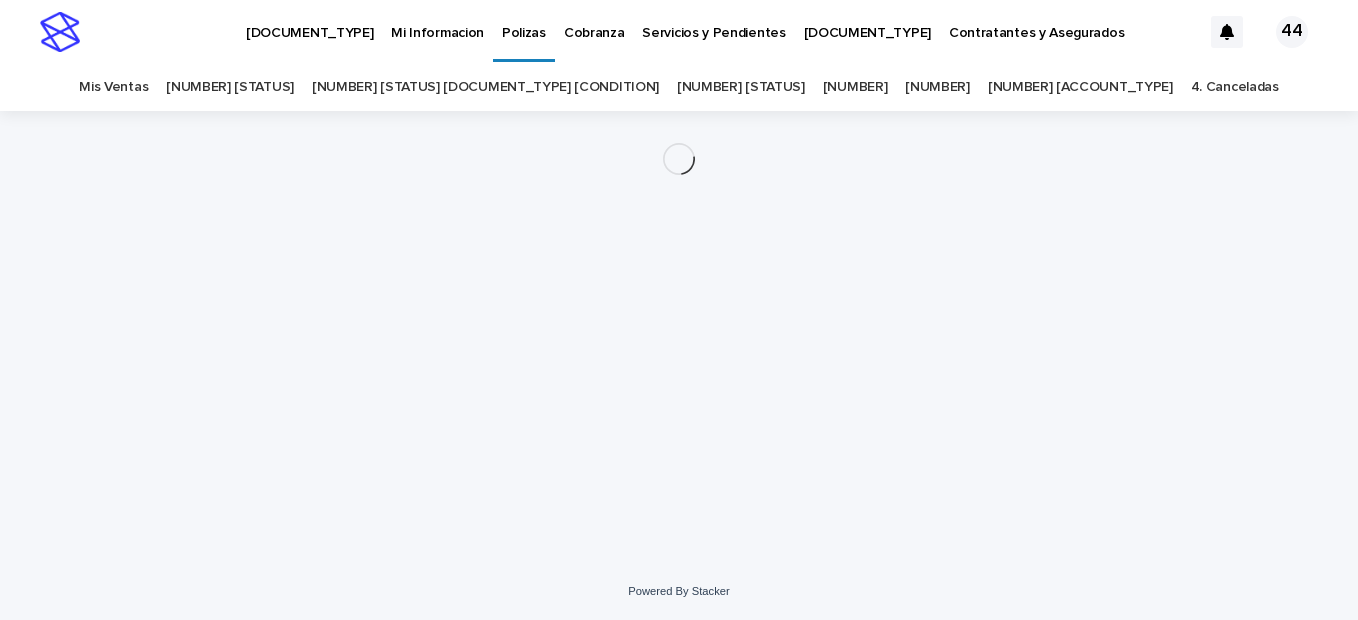 scroll, scrollTop: 0, scrollLeft: 0, axis: both 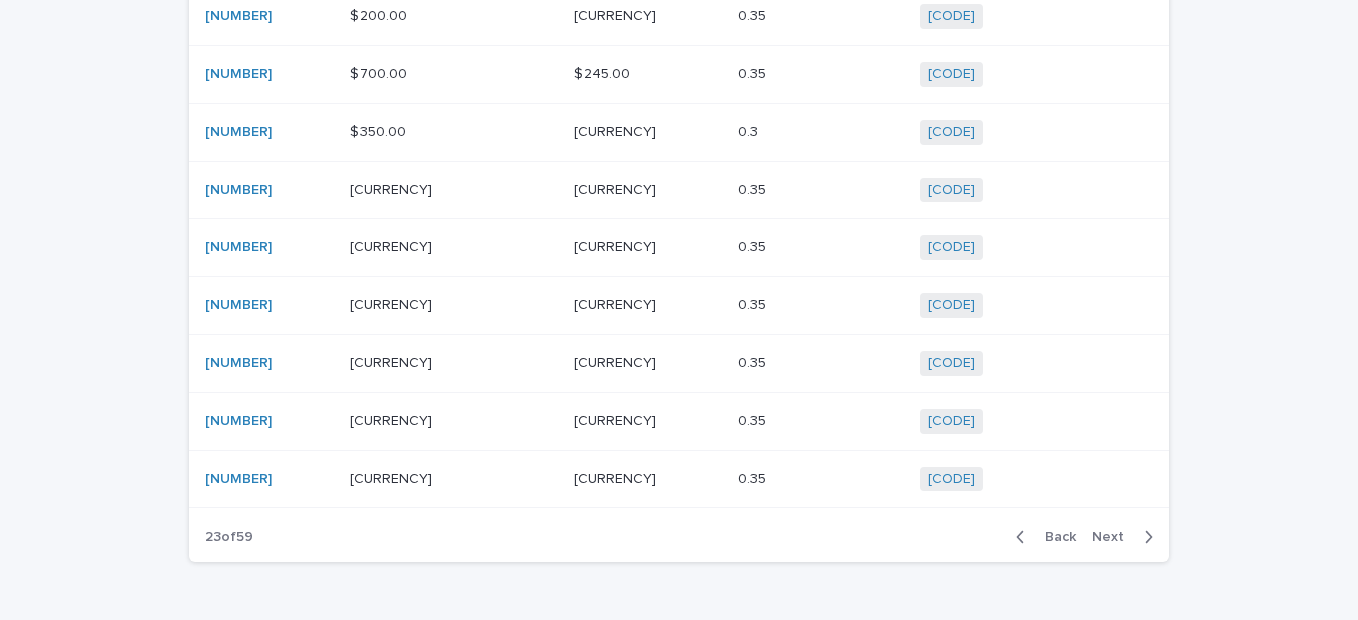 click 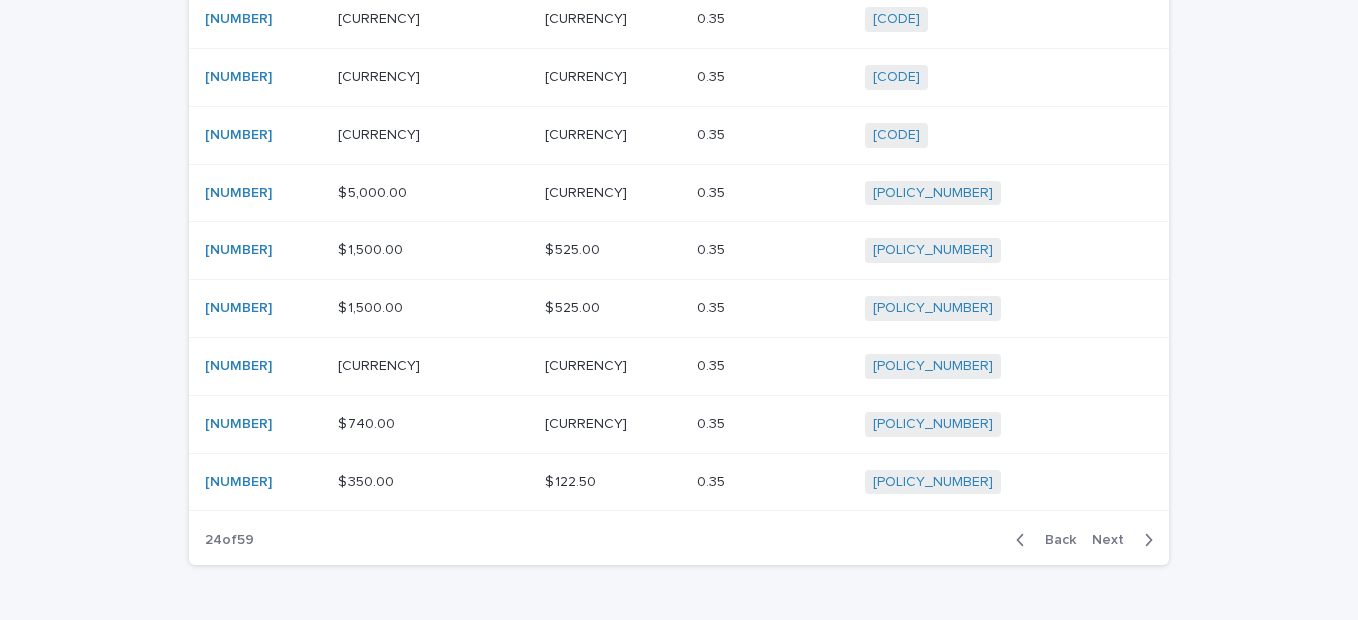 scroll, scrollTop: 428, scrollLeft: 0, axis: vertical 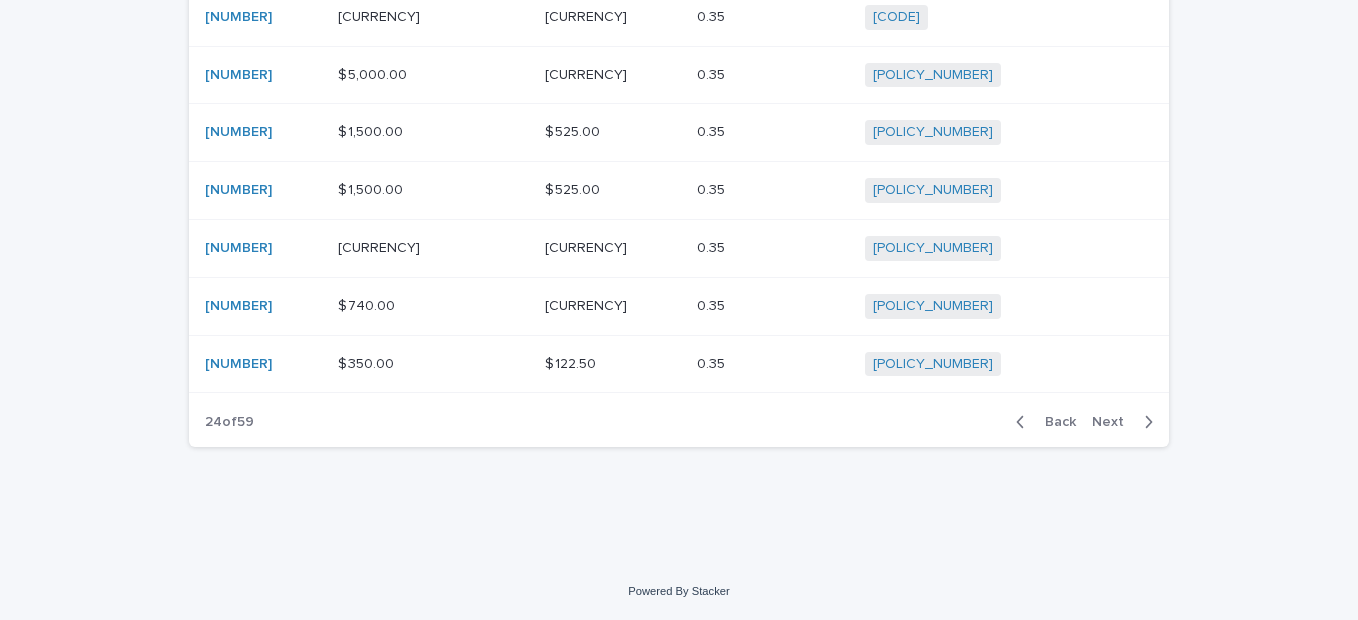 click 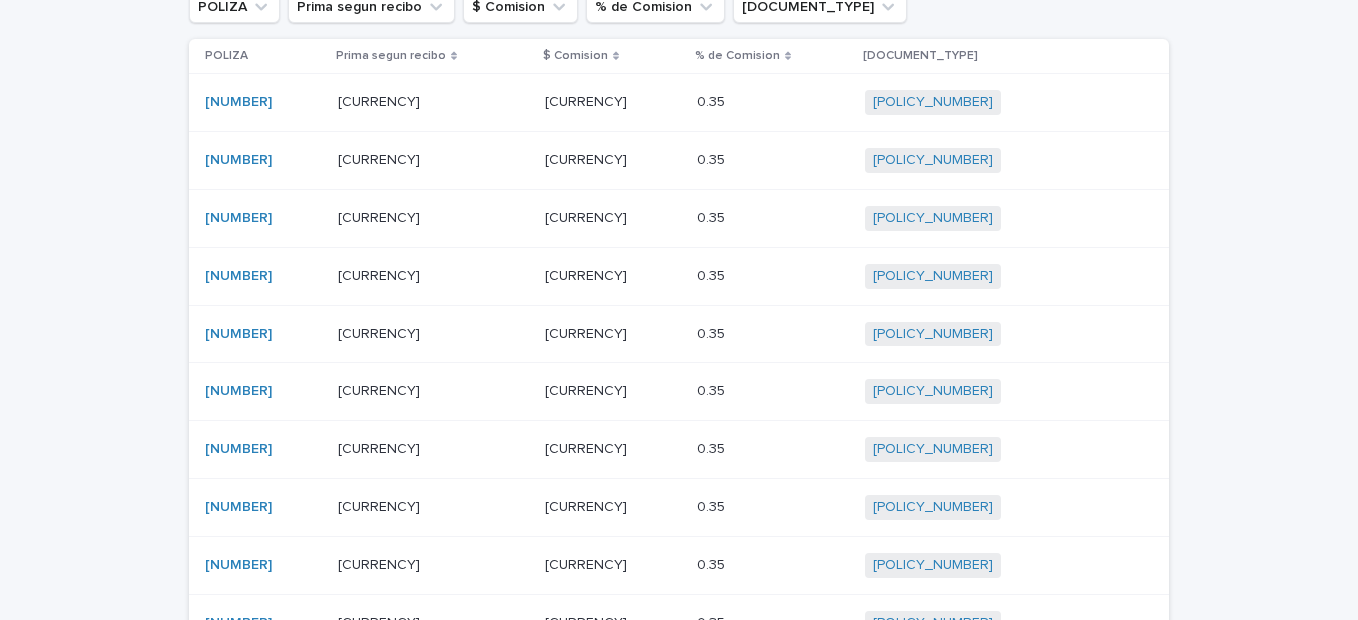 scroll, scrollTop: 192, scrollLeft: 0, axis: vertical 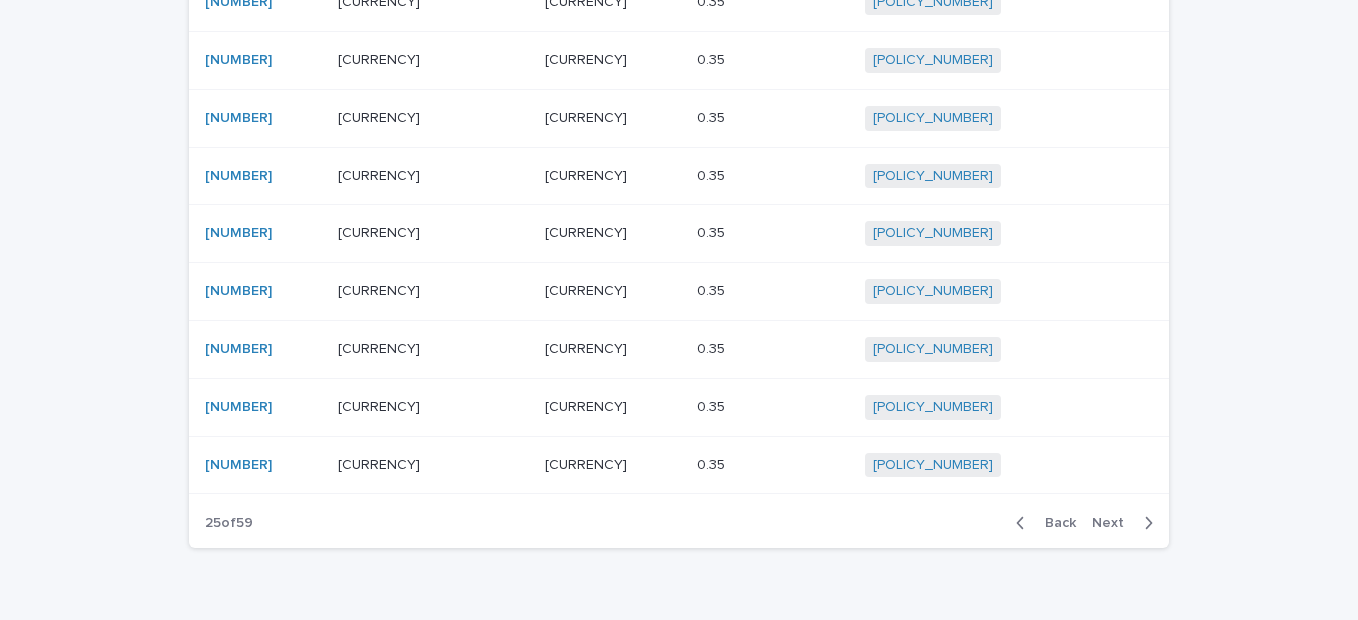 click 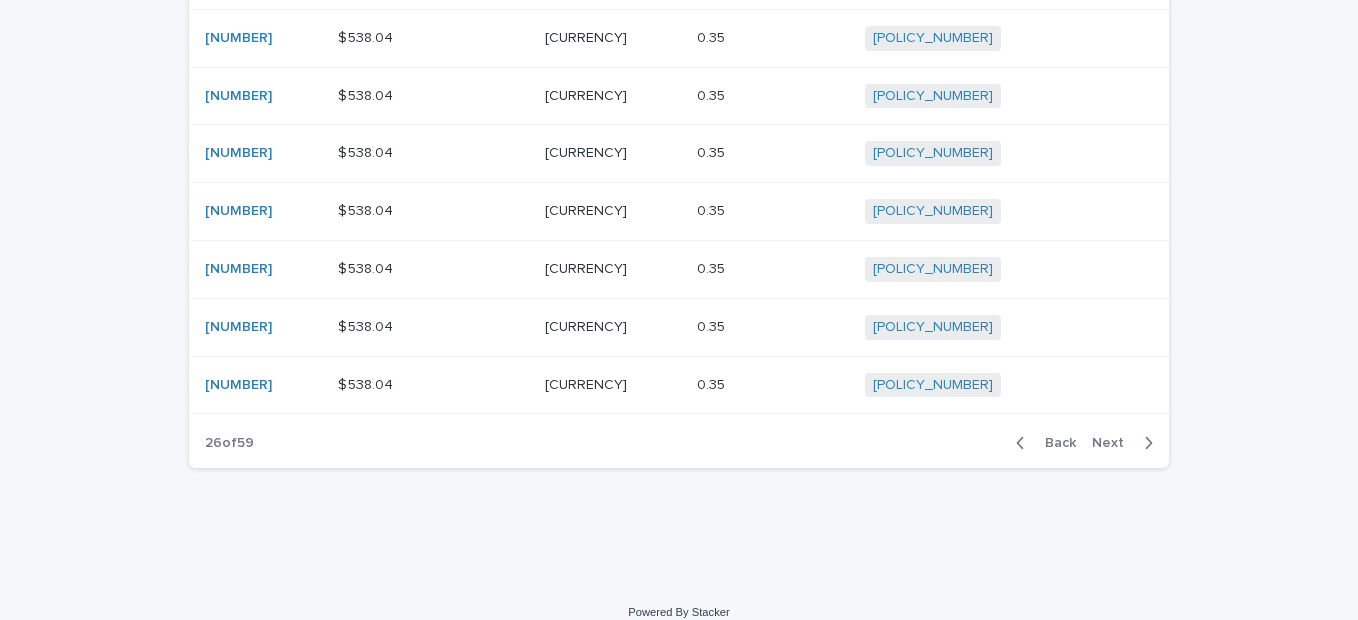 scroll, scrollTop: 428, scrollLeft: 0, axis: vertical 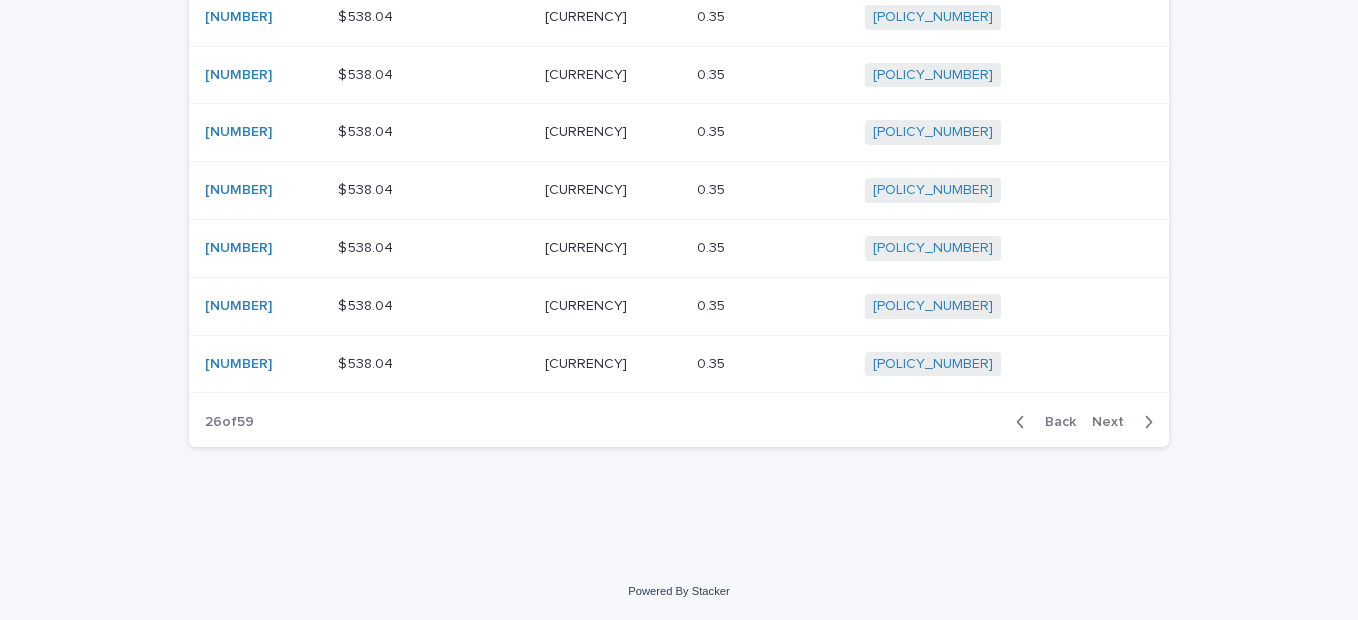 click 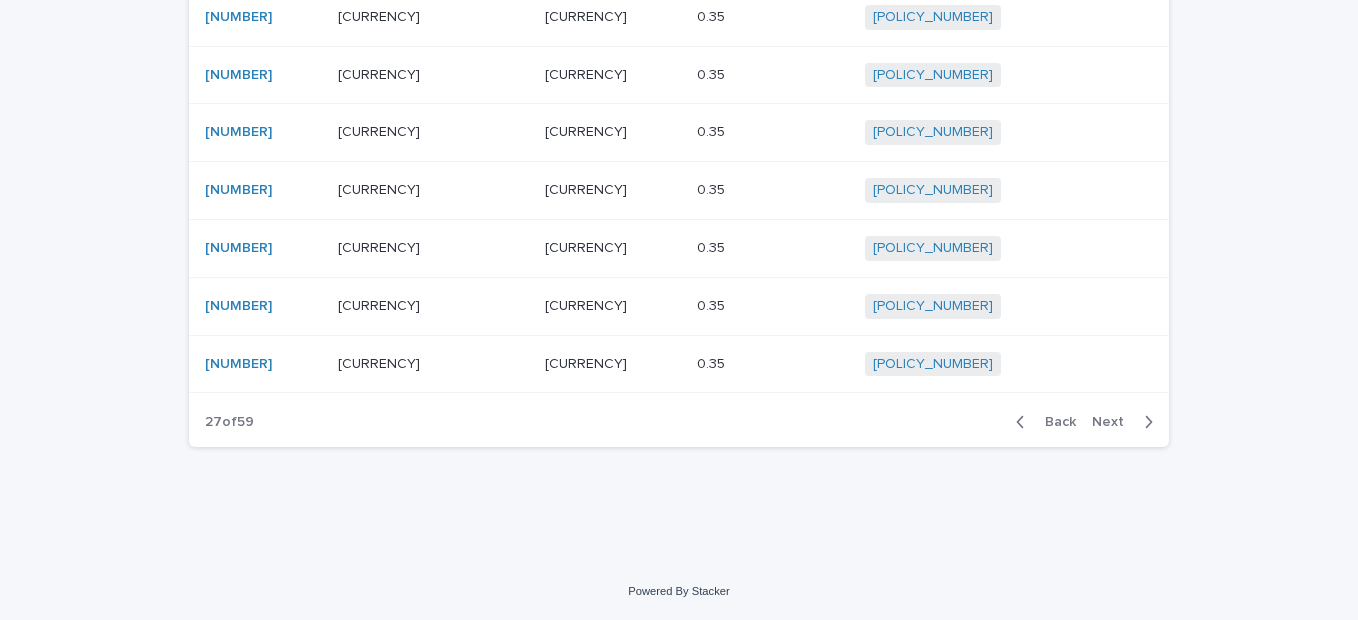 click on "$ 300.00 $ 300.00" at bounding box center (433, 191) 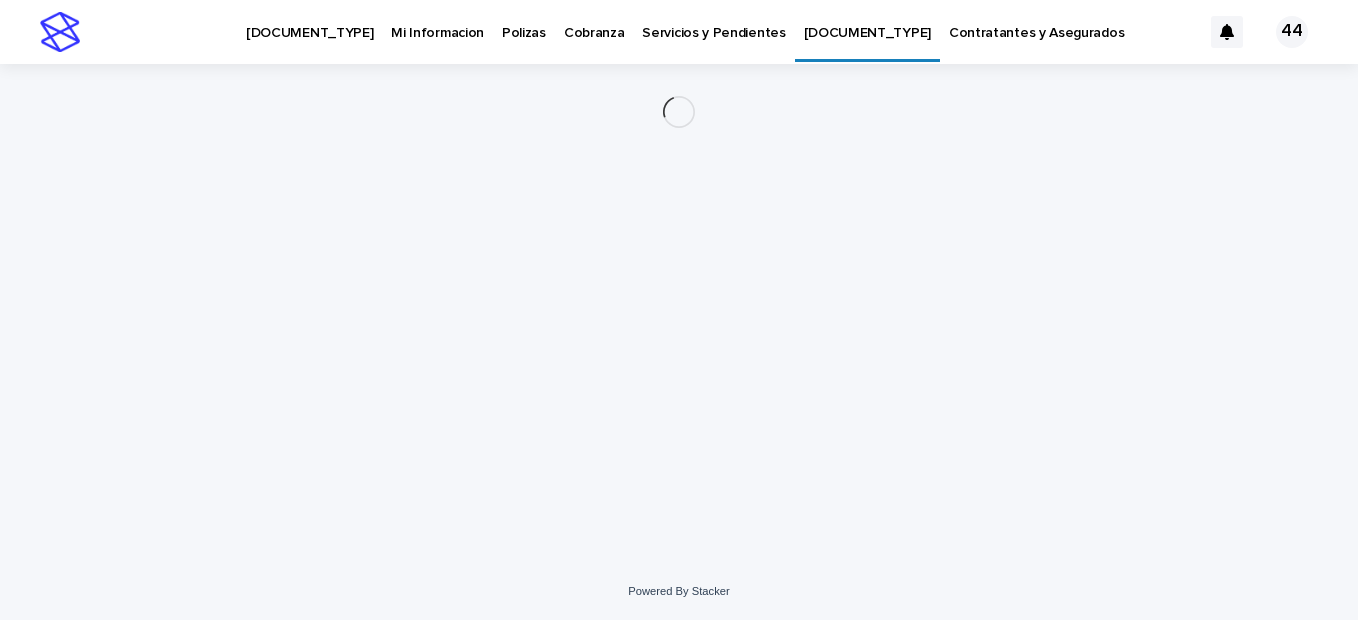 scroll, scrollTop: 0, scrollLeft: 0, axis: both 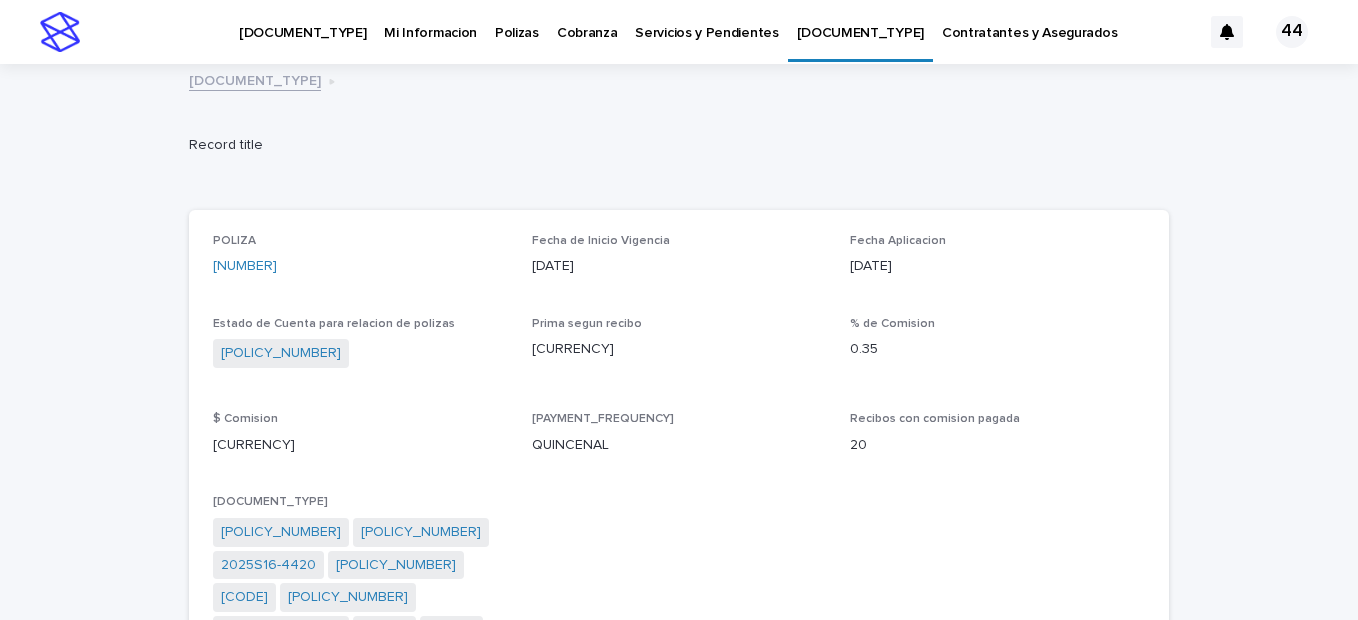 click on "Contratantes y Asegurados" at bounding box center (1029, 21) 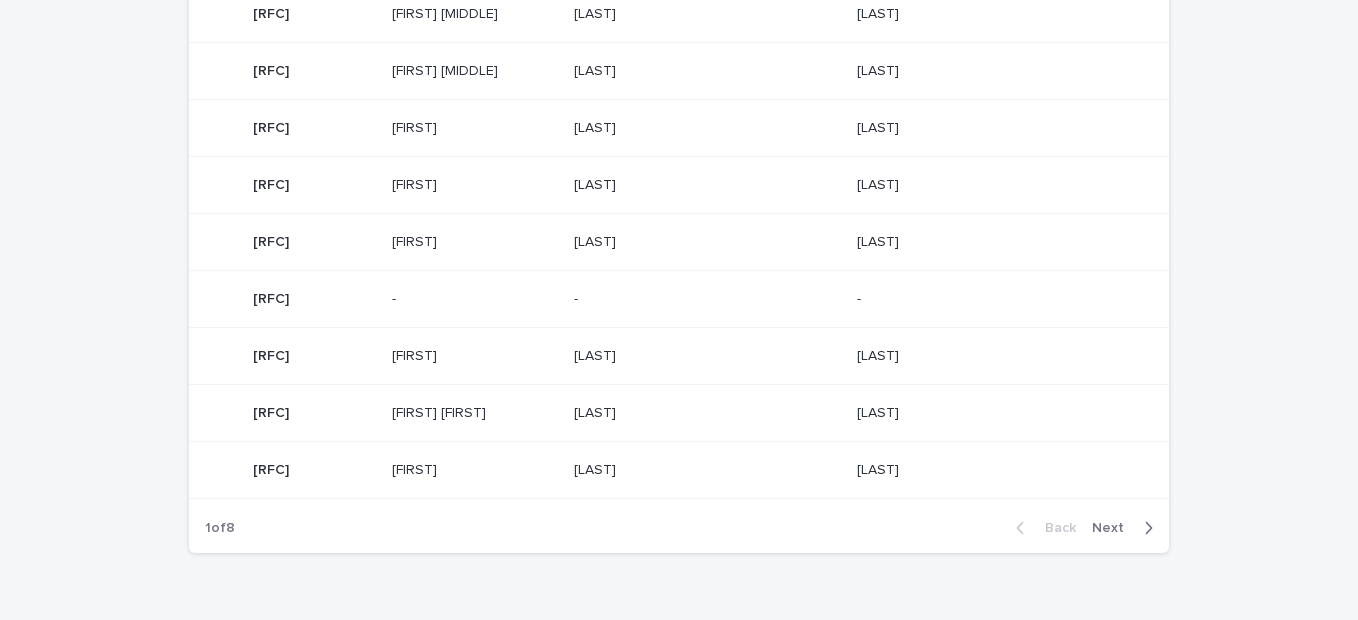 scroll, scrollTop: 280, scrollLeft: 0, axis: vertical 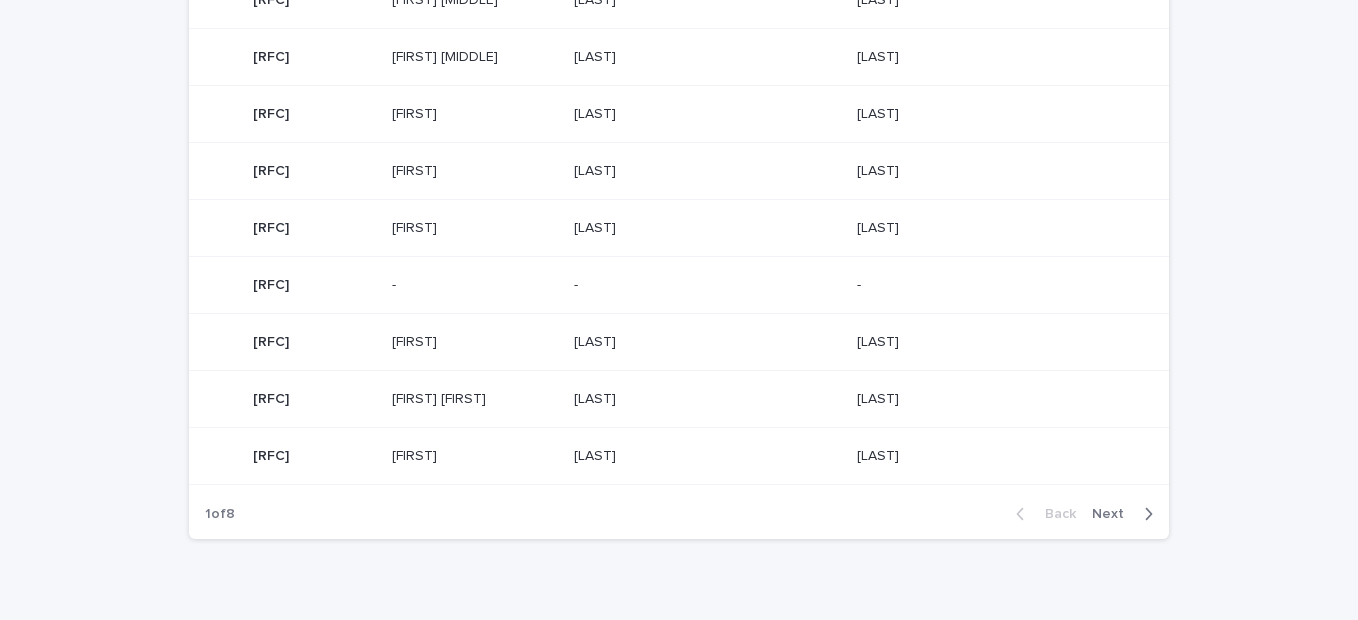 click 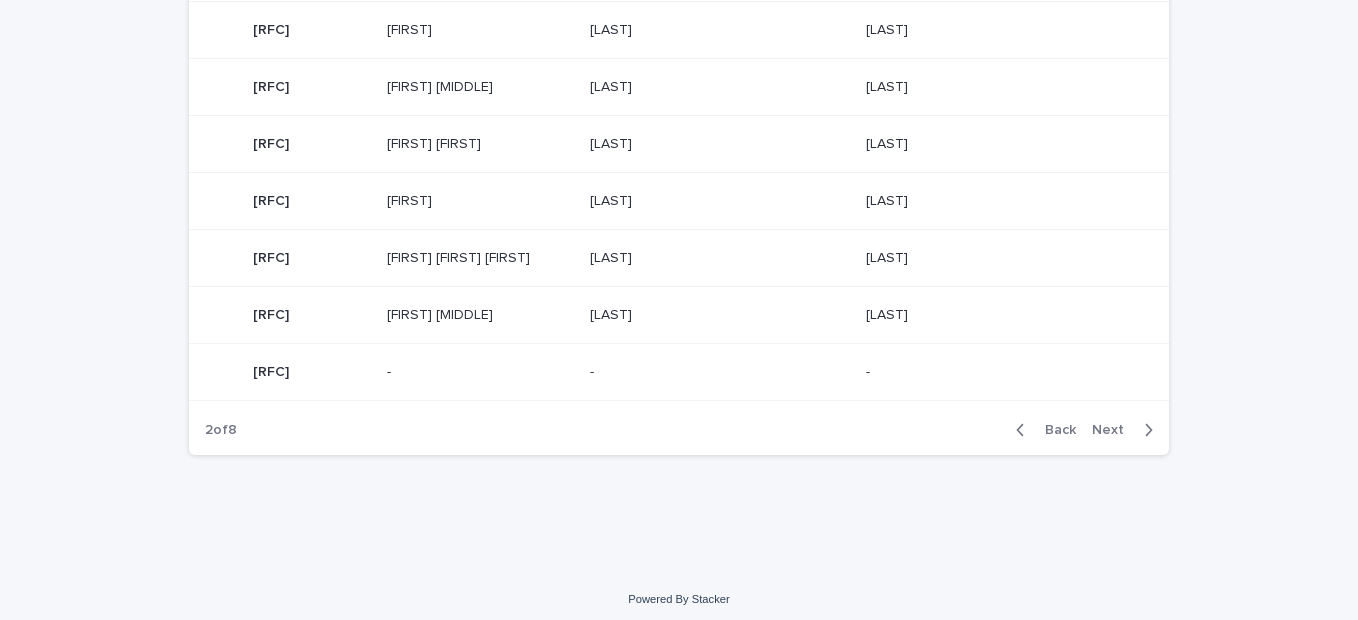 scroll, scrollTop: 366, scrollLeft: 0, axis: vertical 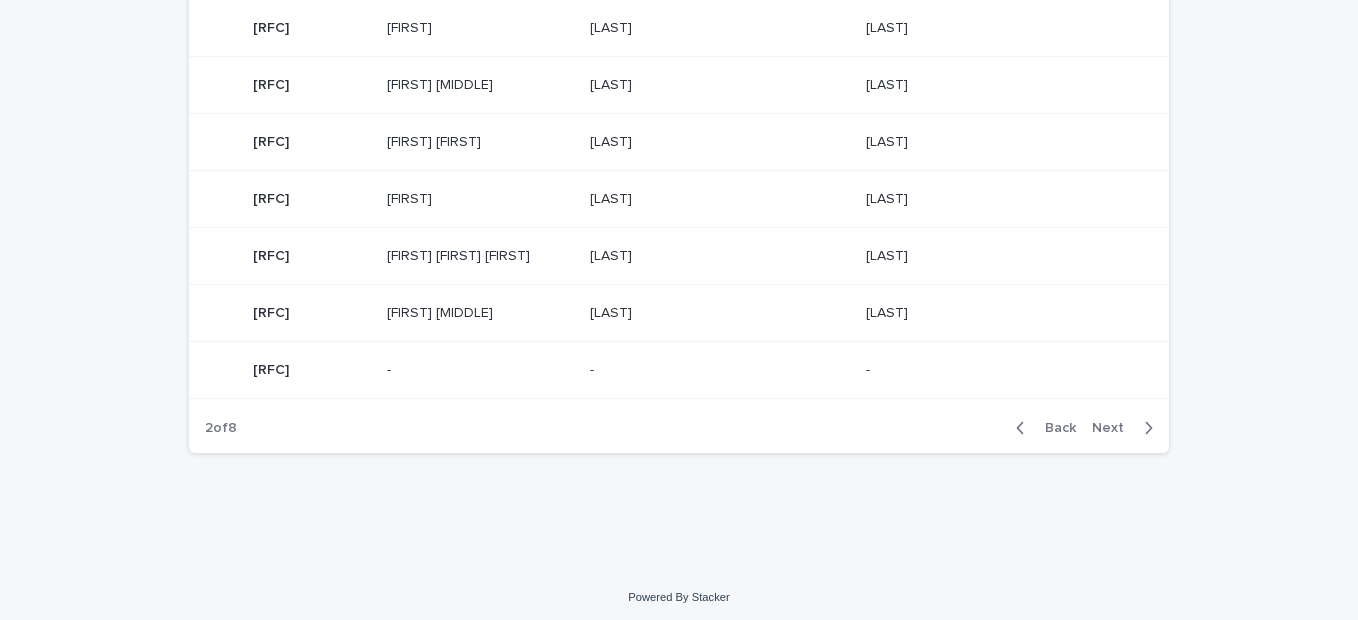 click 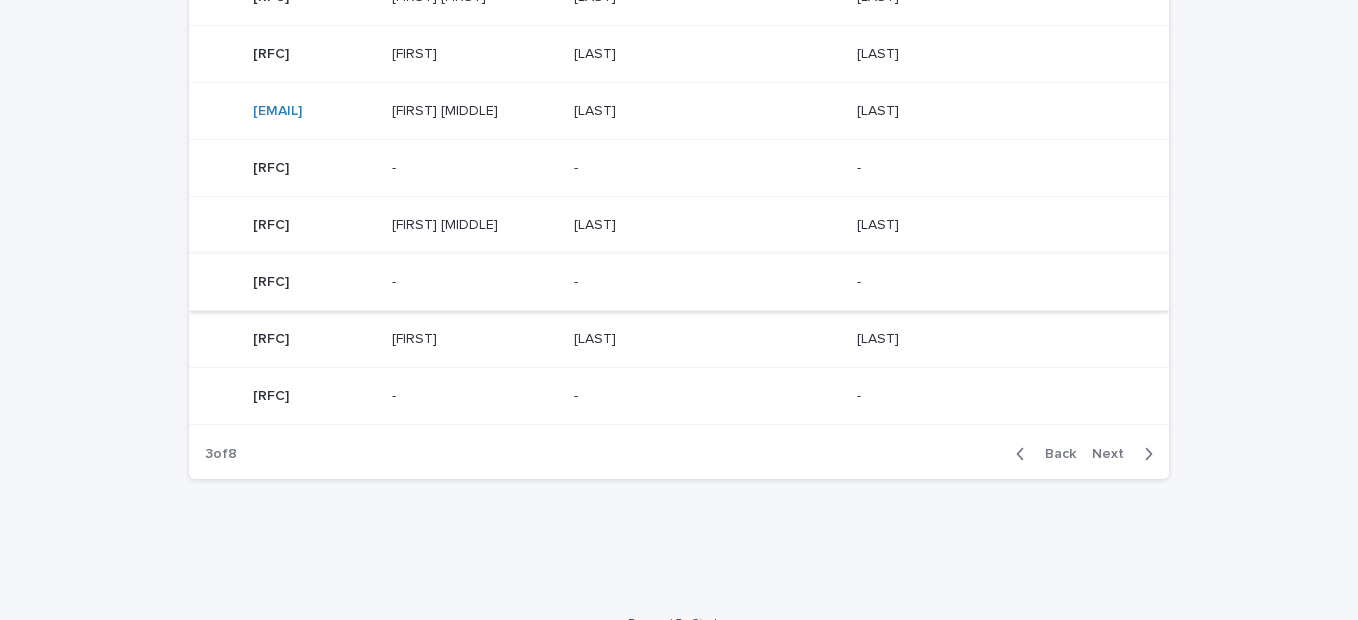 scroll, scrollTop: 372, scrollLeft: 0, axis: vertical 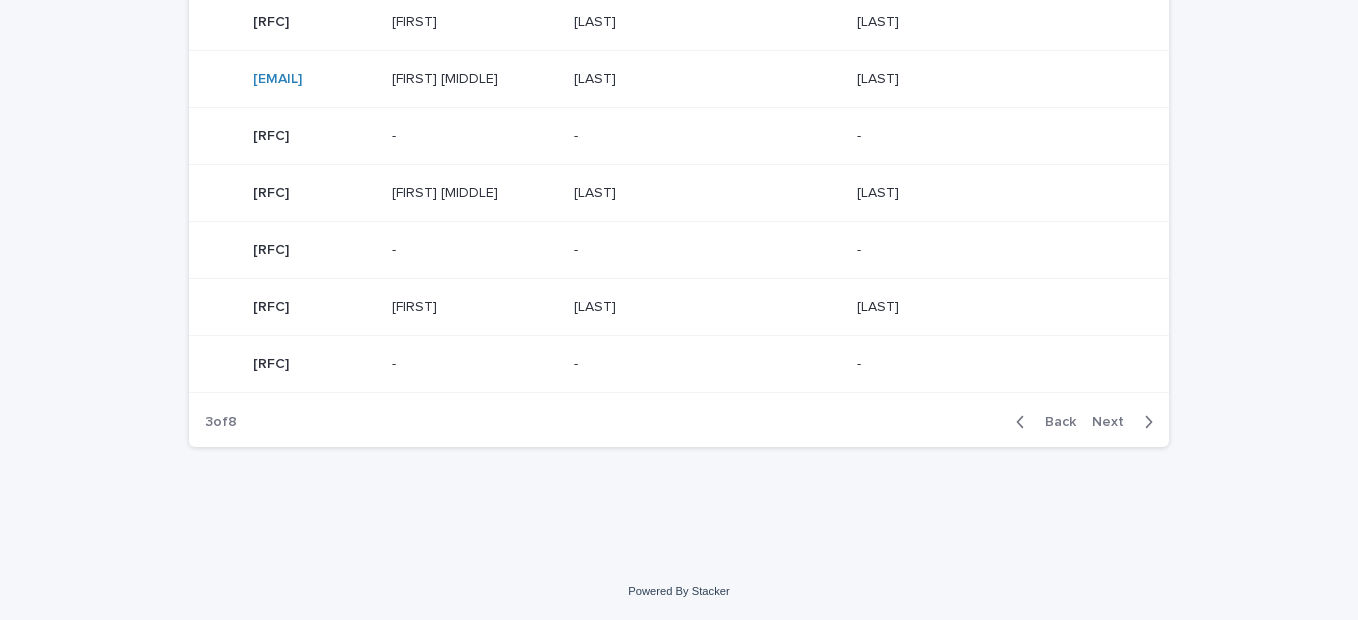 click on "Next" at bounding box center [1126, 422] 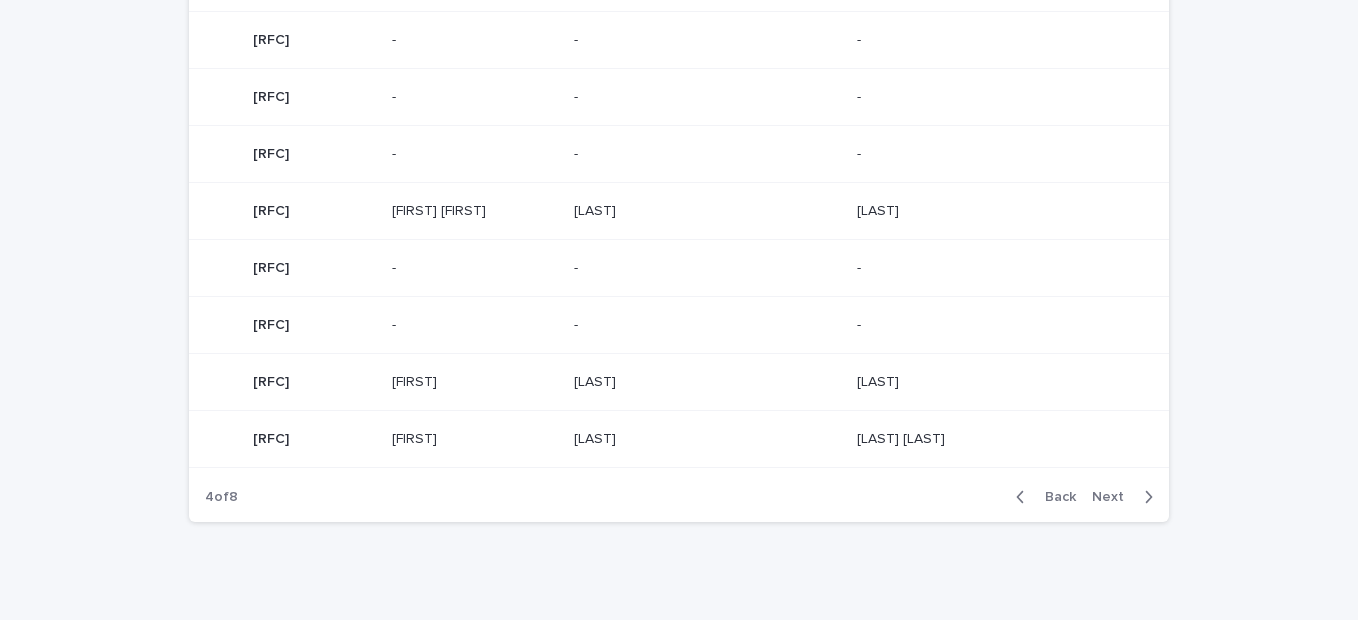 scroll, scrollTop: 354, scrollLeft: 0, axis: vertical 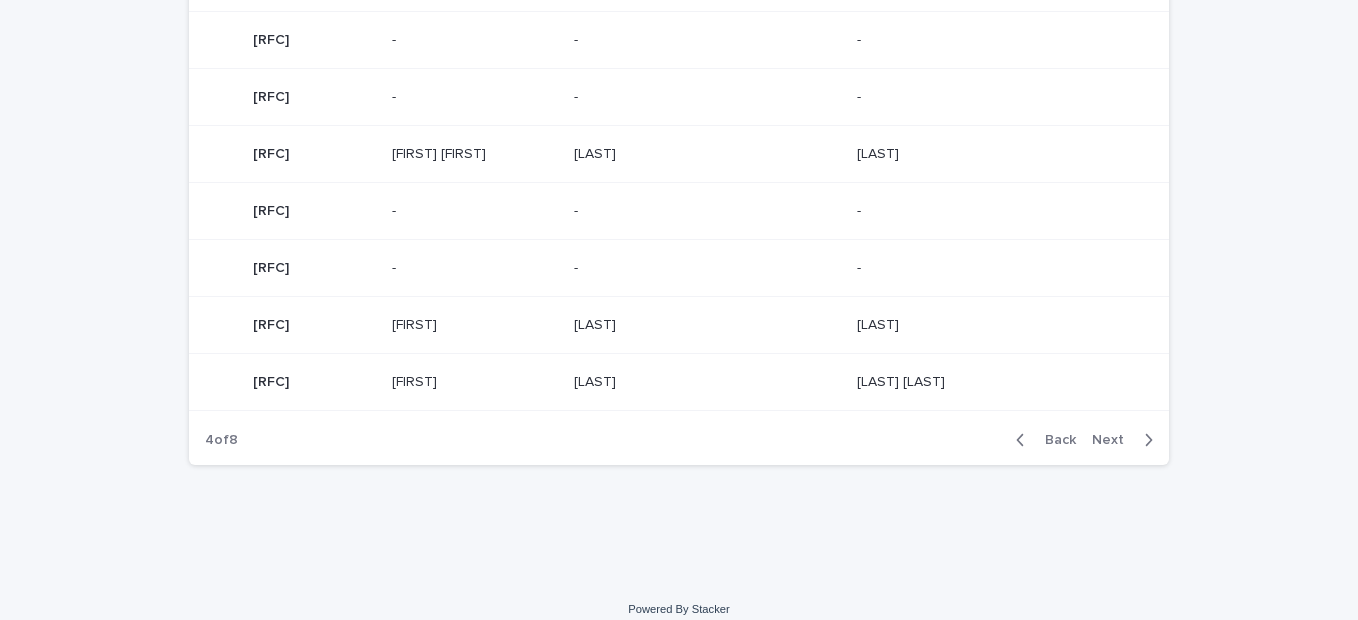click 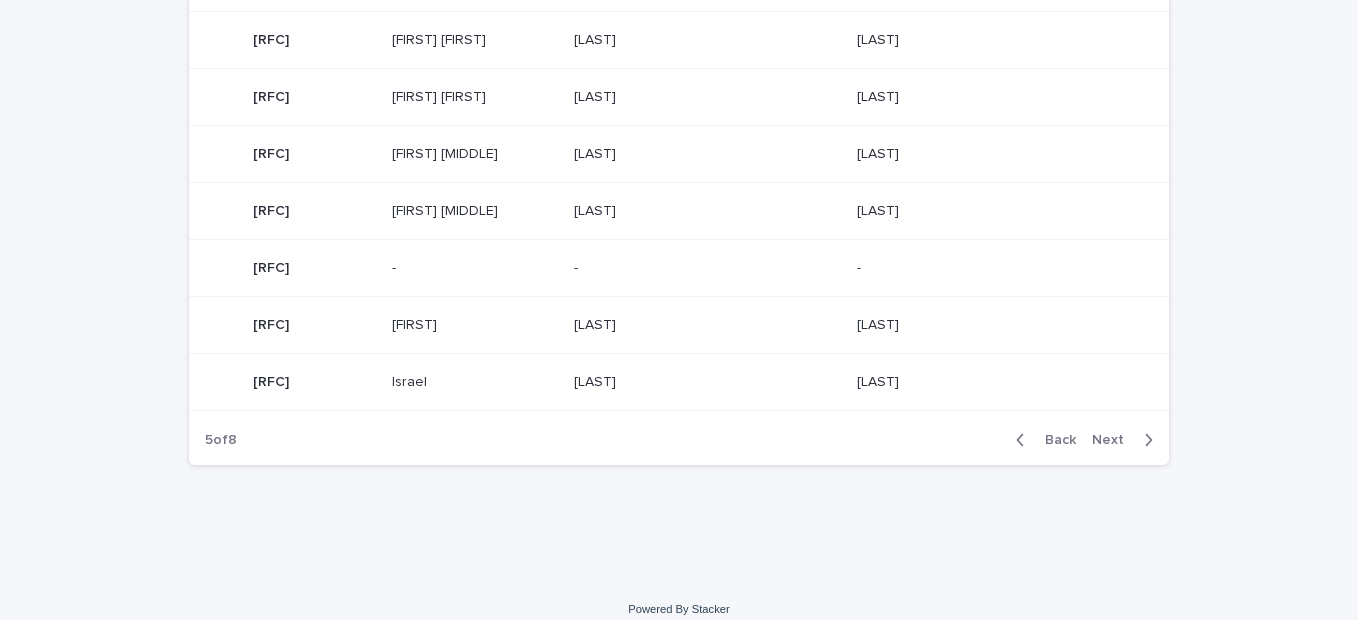 click on "Next" at bounding box center (1126, 440) 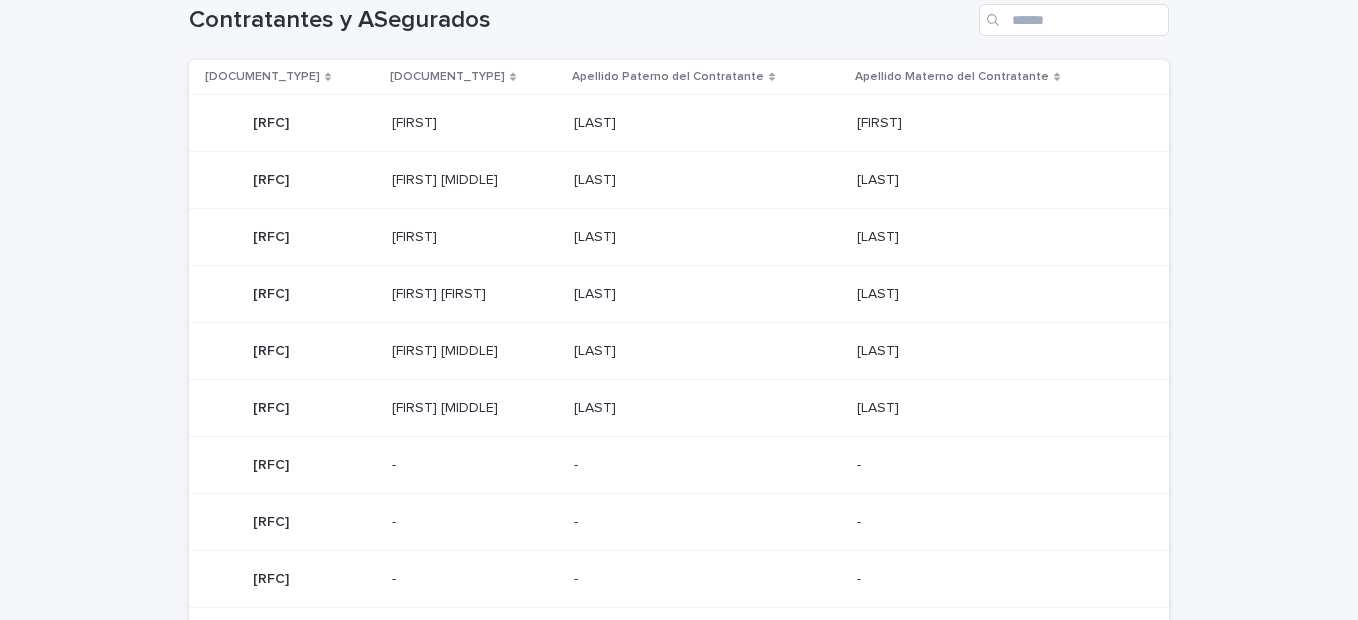 scroll, scrollTop: 99, scrollLeft: 0, axis: vertical 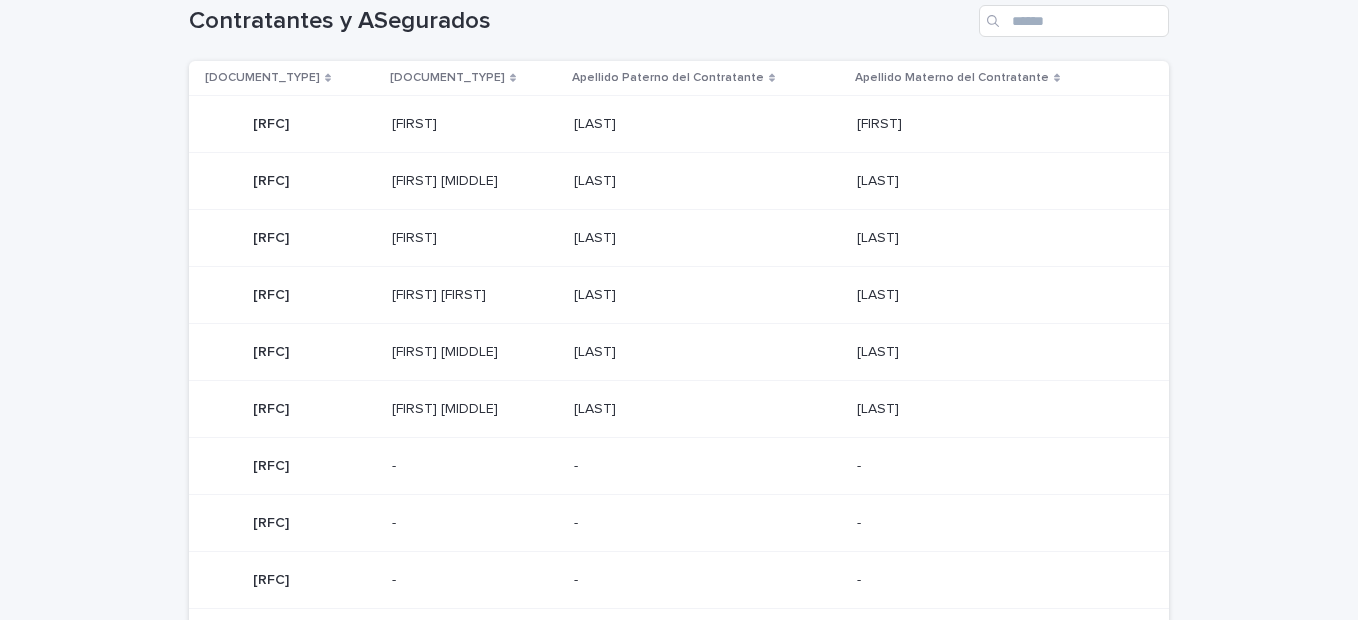 click on "- -" at bounding box center (997, 580) 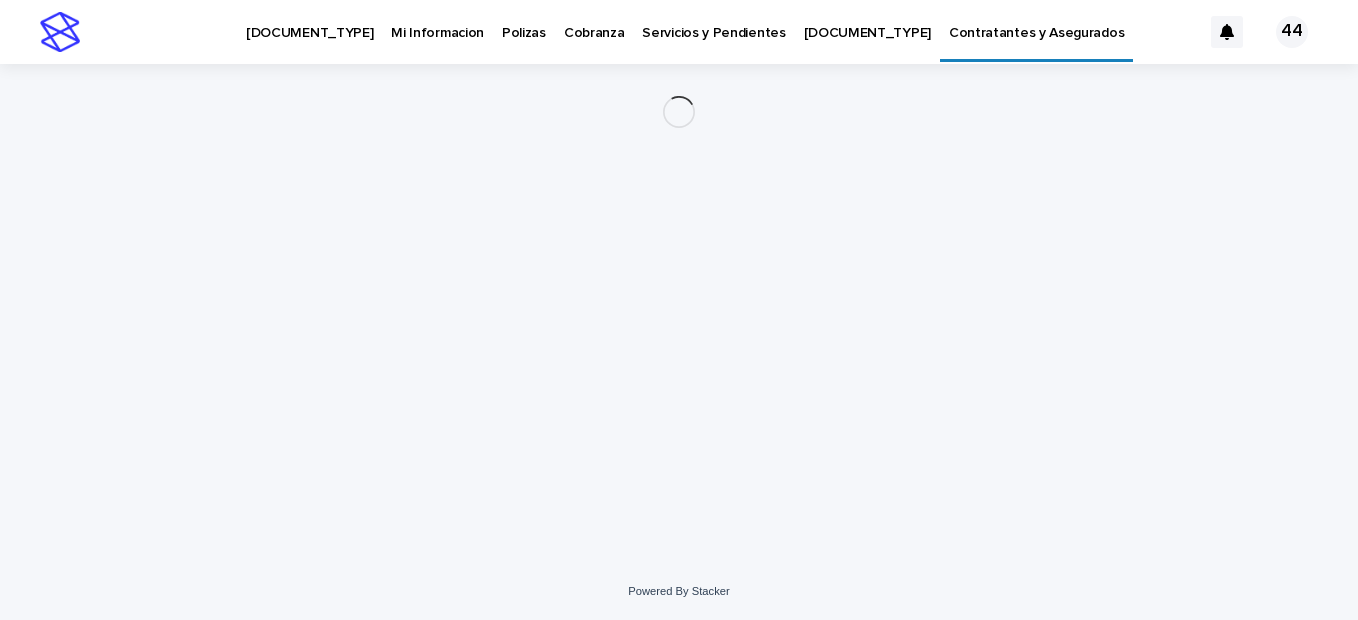 scroll, scrollTop: 0, scrollLeft: 0, axis: both 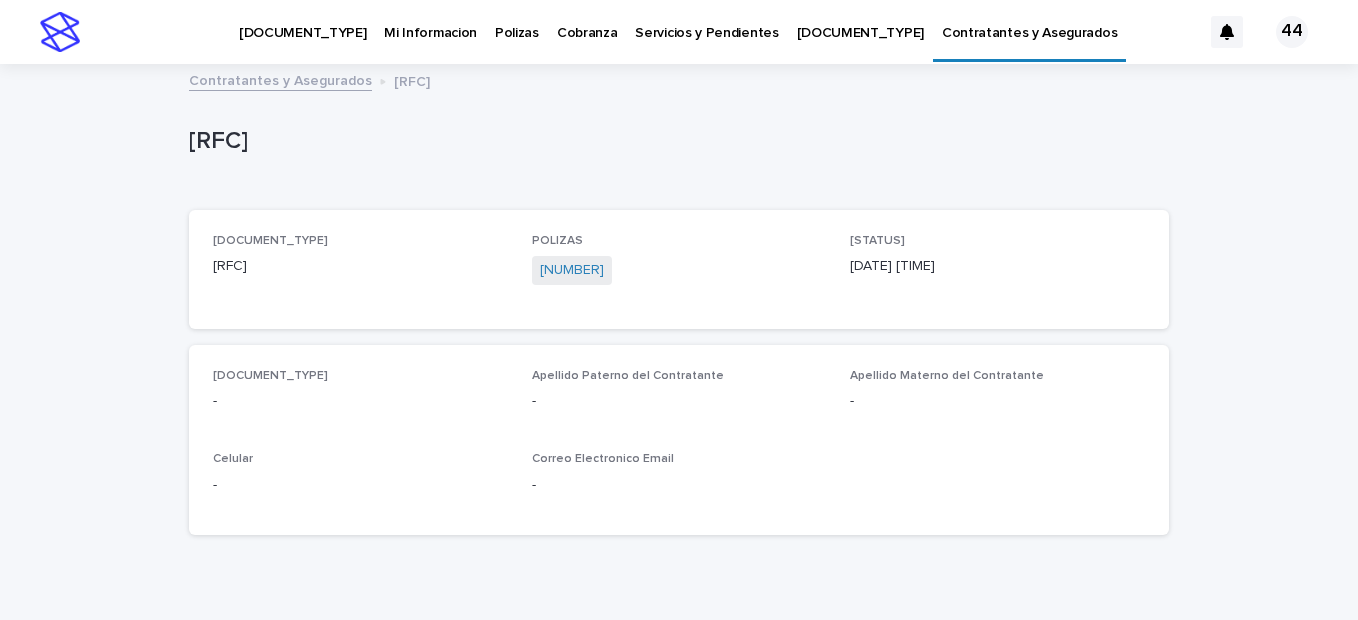 click on "Polizas" at bounding box center [517, 21] 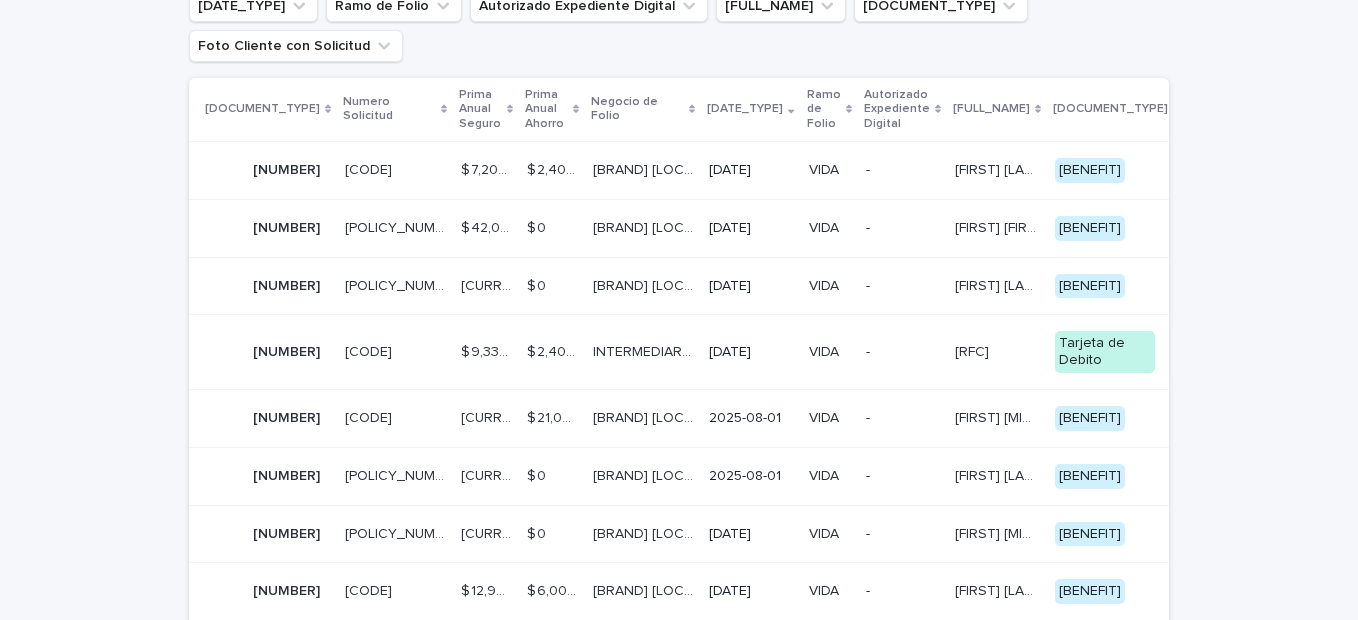 scroll, scrollTop: 261, scrollLeft: 0, axis: vertical 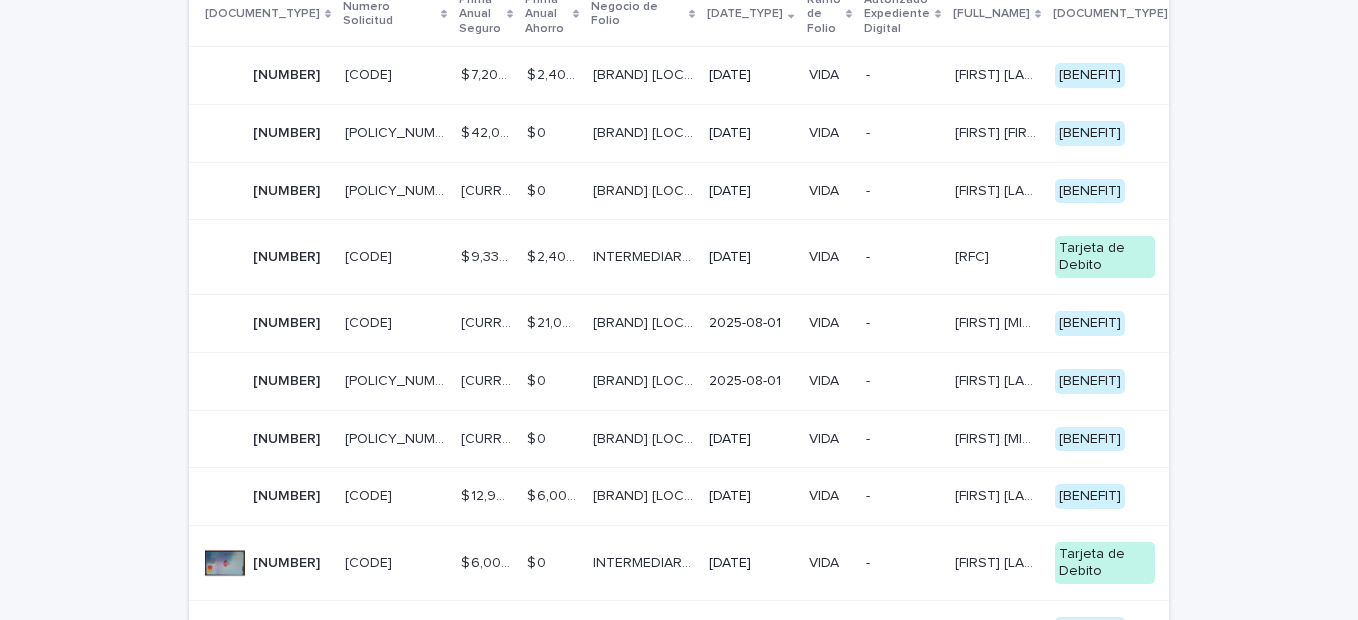 click on "[NUMBER]" at bounding box center [288, 255] 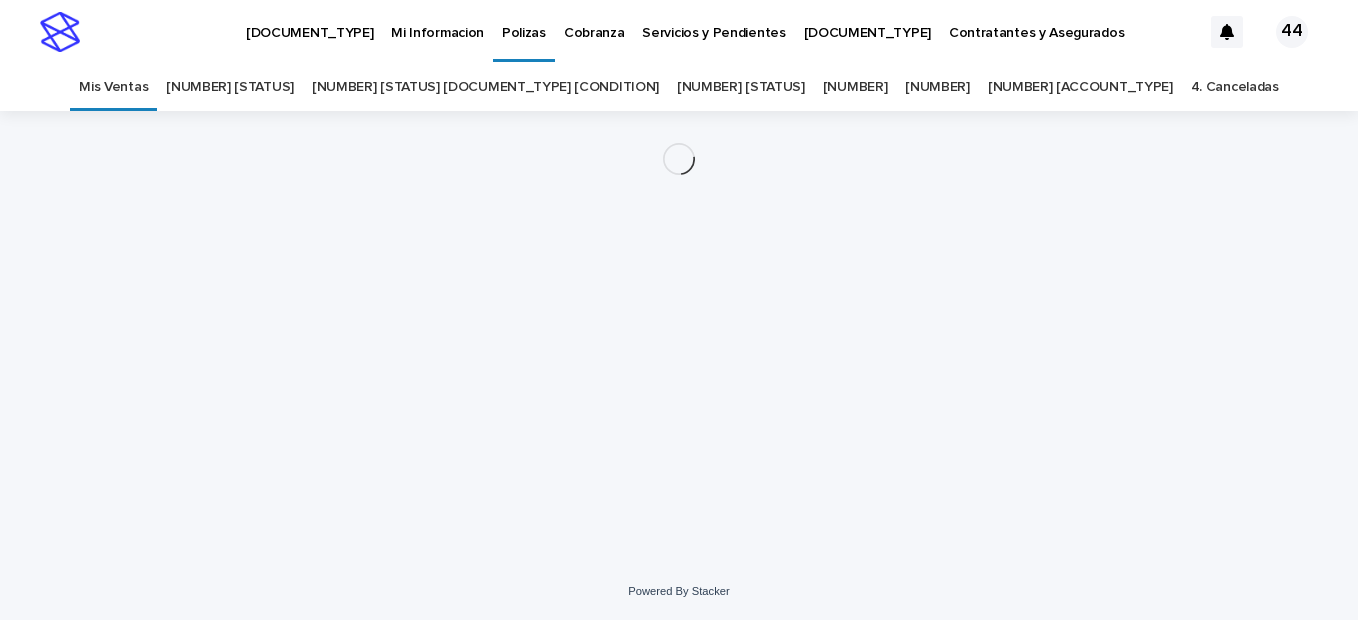 scroll, scrollTop: 0, scrollLeft: 0, axis: both 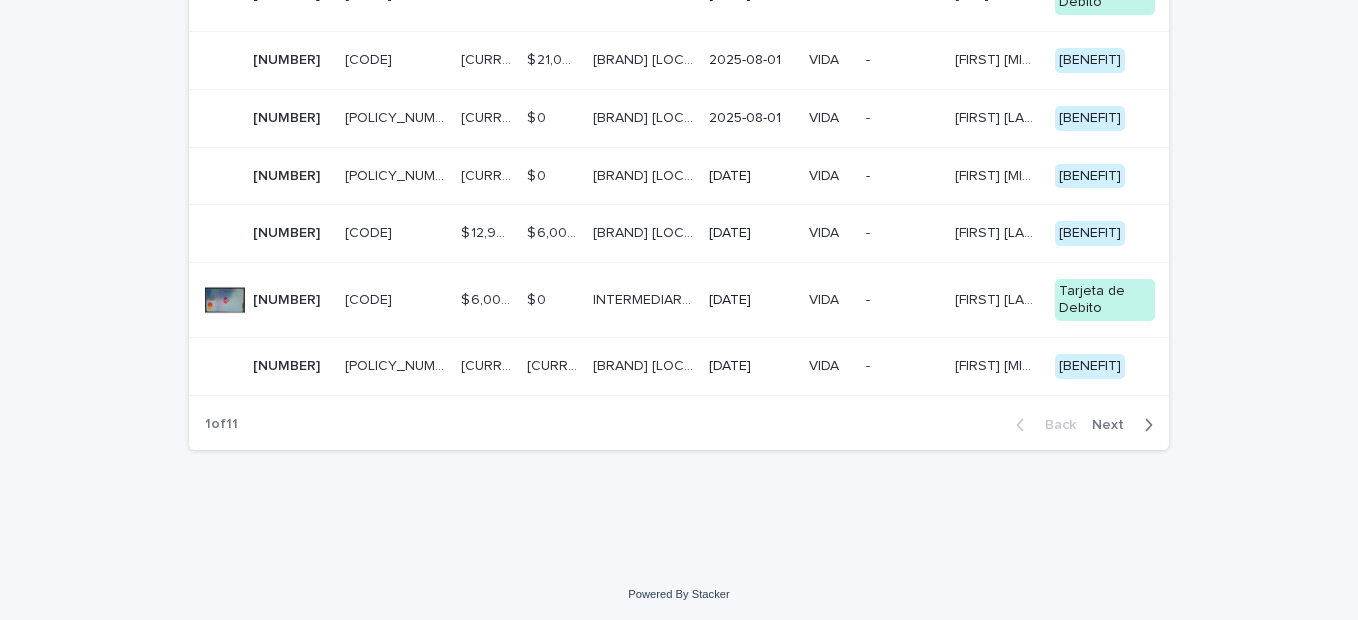 click 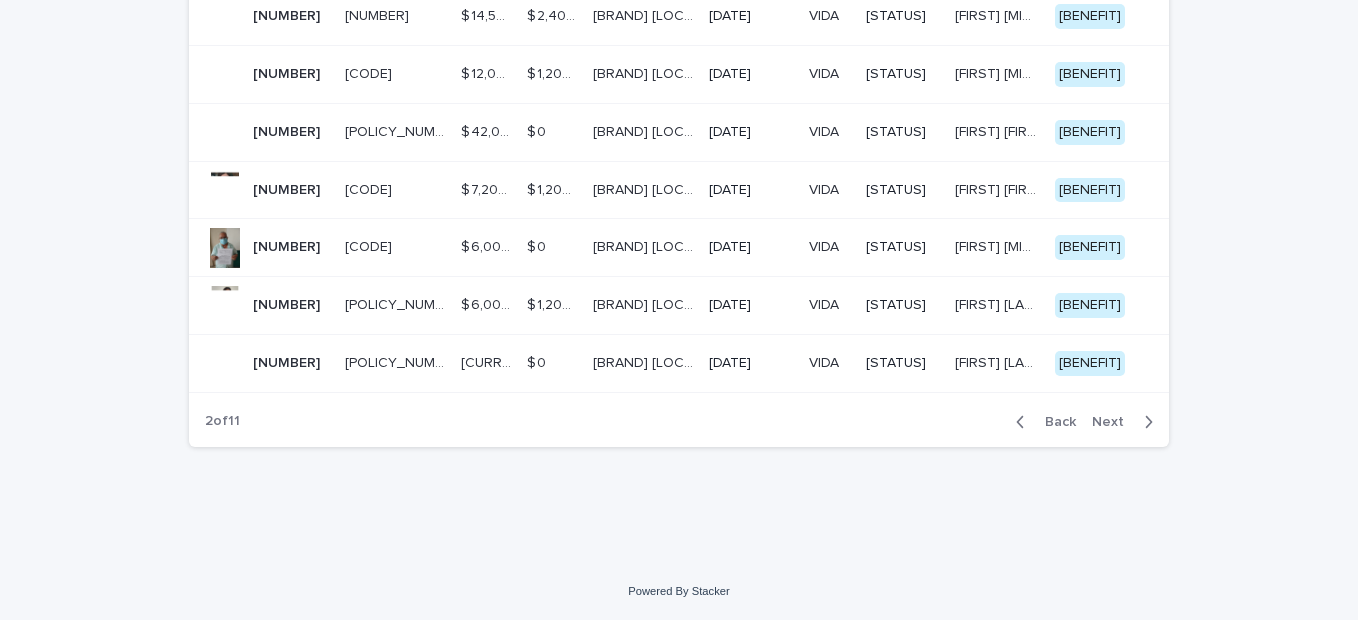 scroll, scrollTop: 693, scrollLeft: 0, axis: vertical 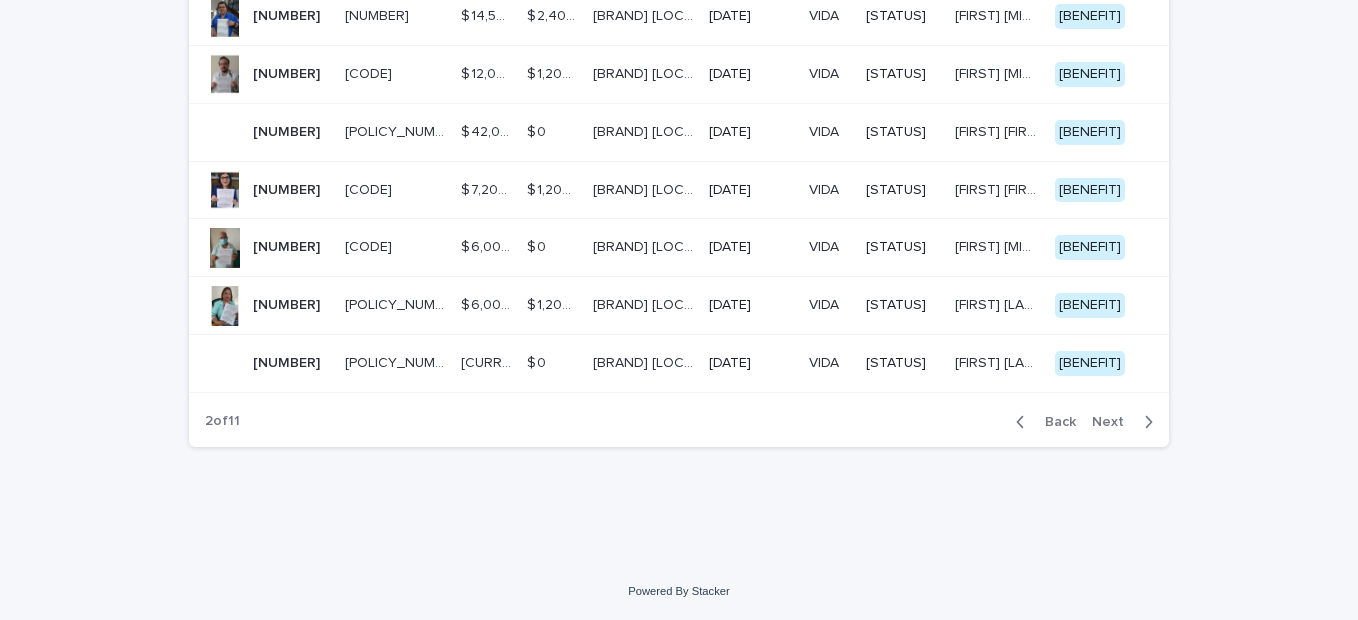 click 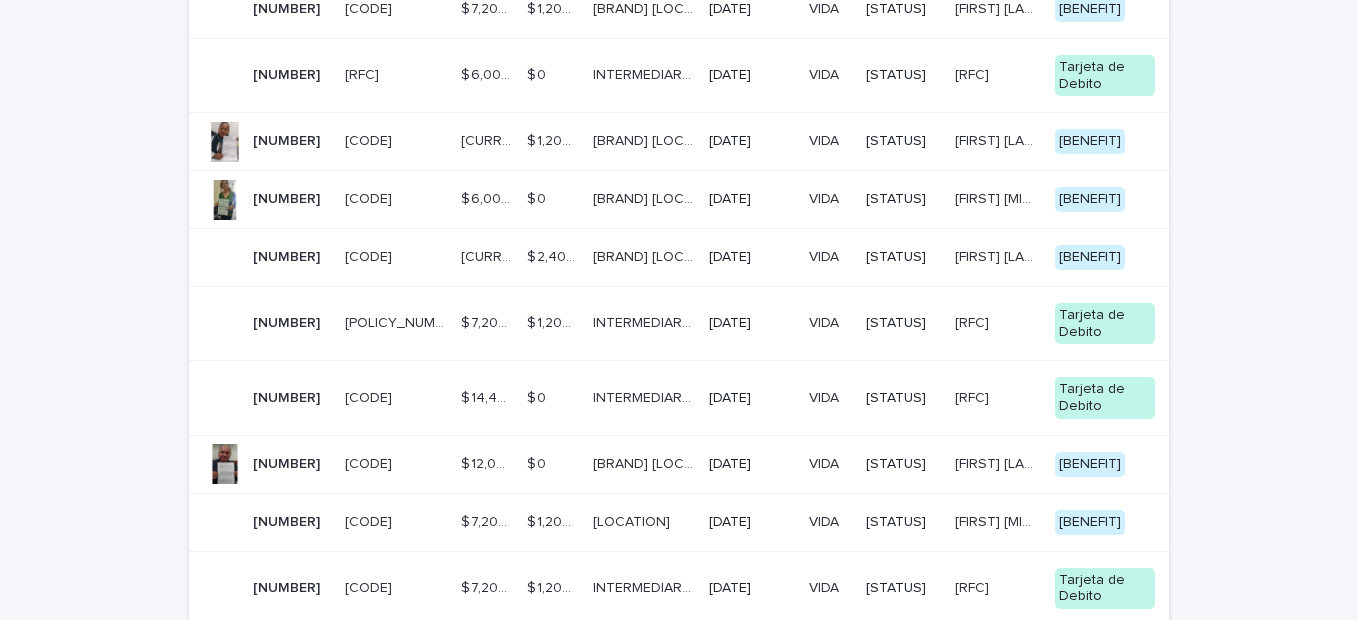 scroll, scrollTop: 418, scrollLeft: 0, axis: vertical 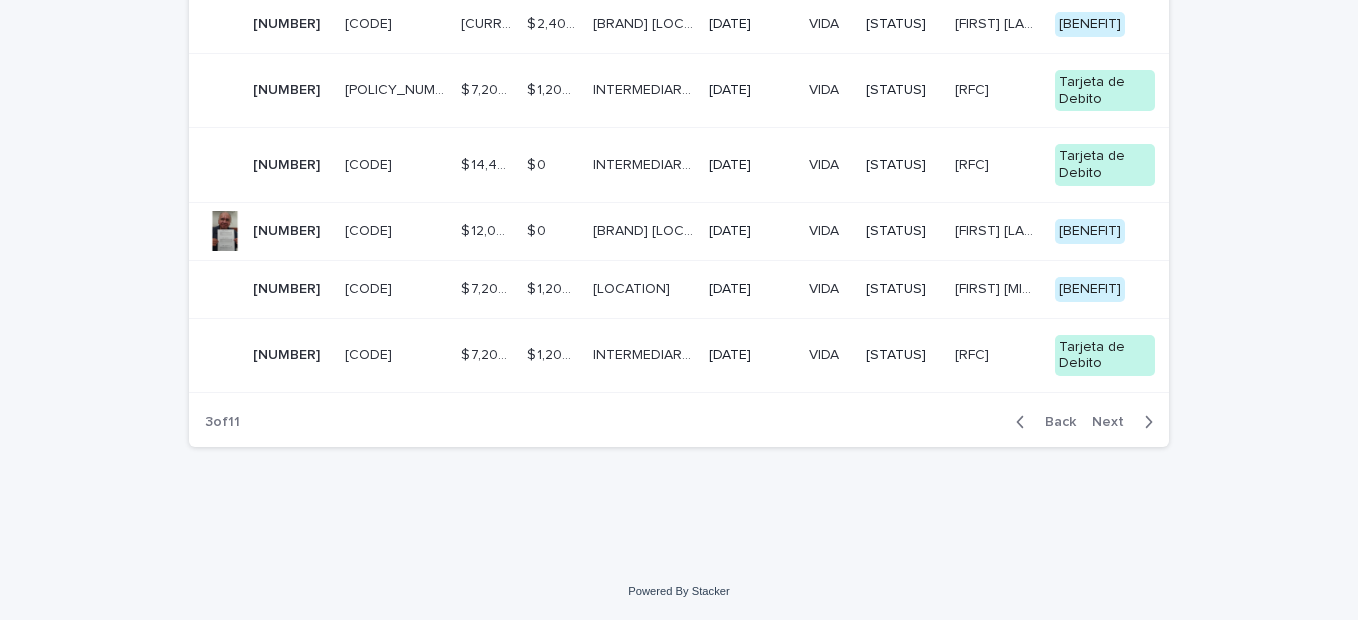click 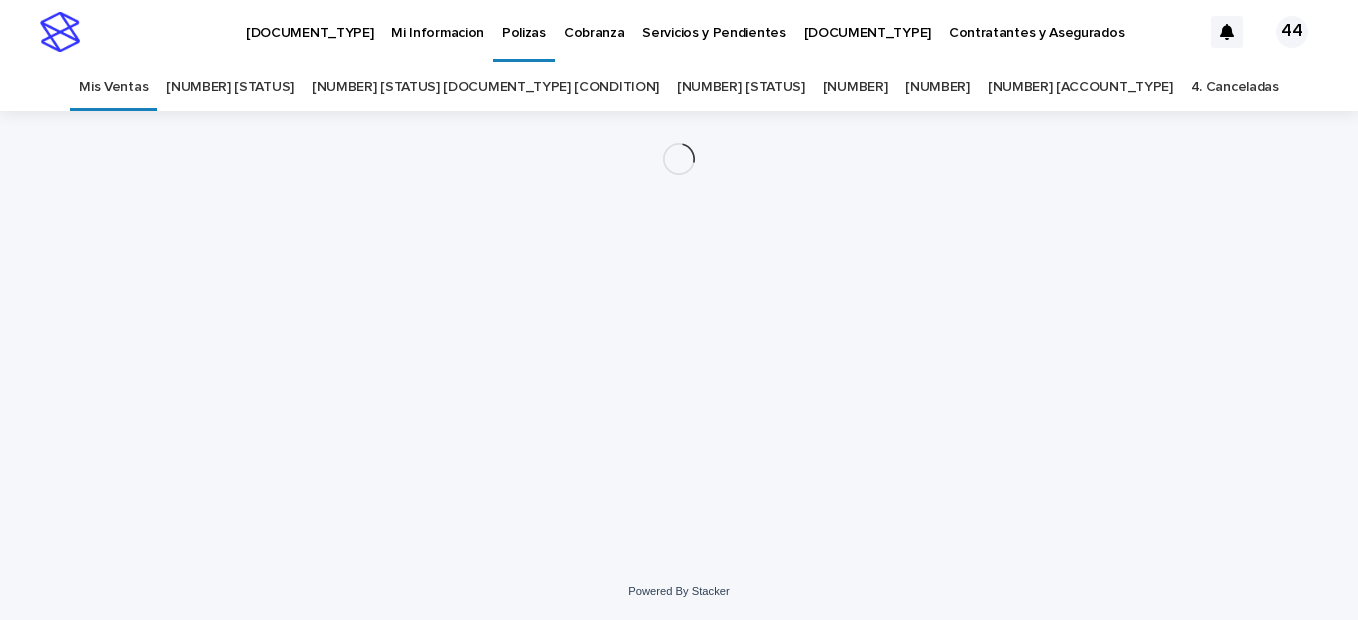 scroll, scrollTop: 0, scrollLeft: 0, axis: both 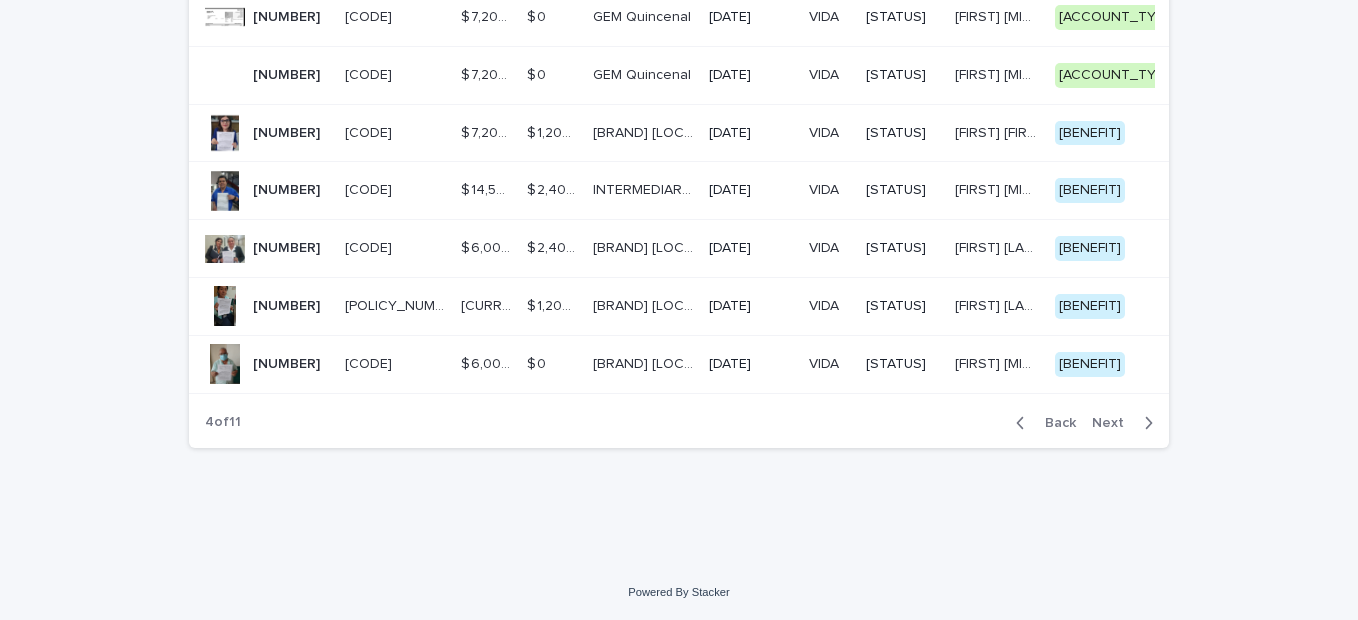 click 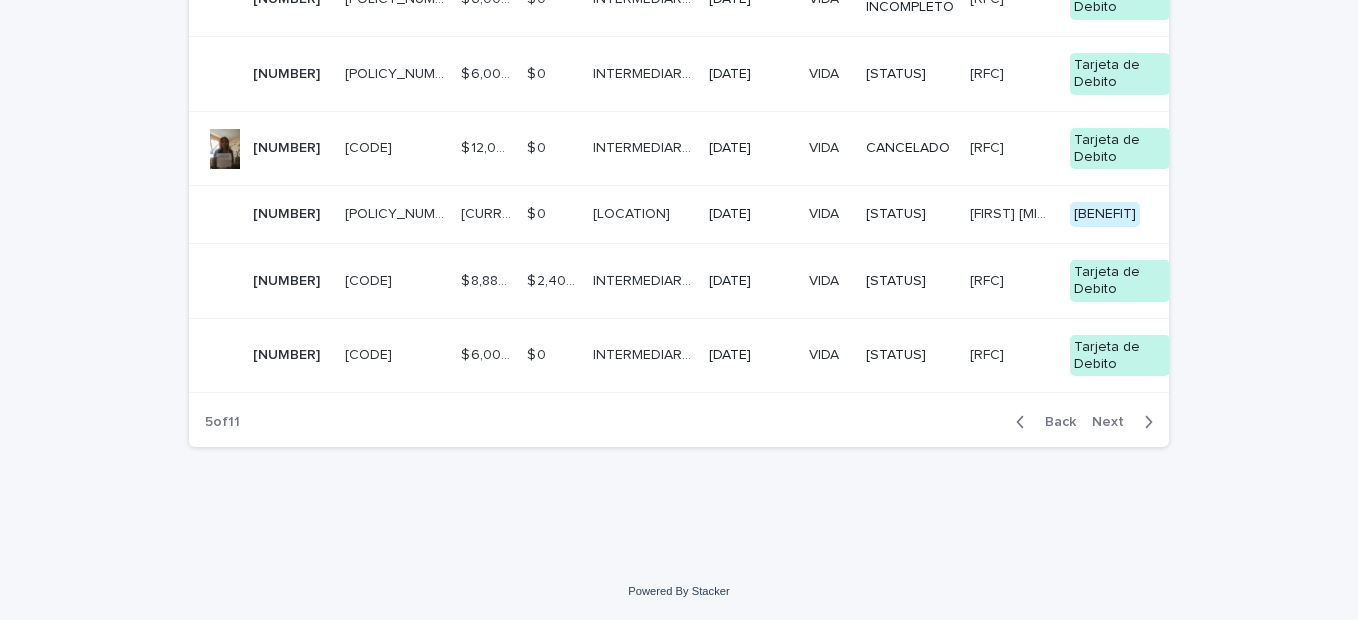 scroll, scrollTop: 871, scrollLeft: 0, axis: vertical 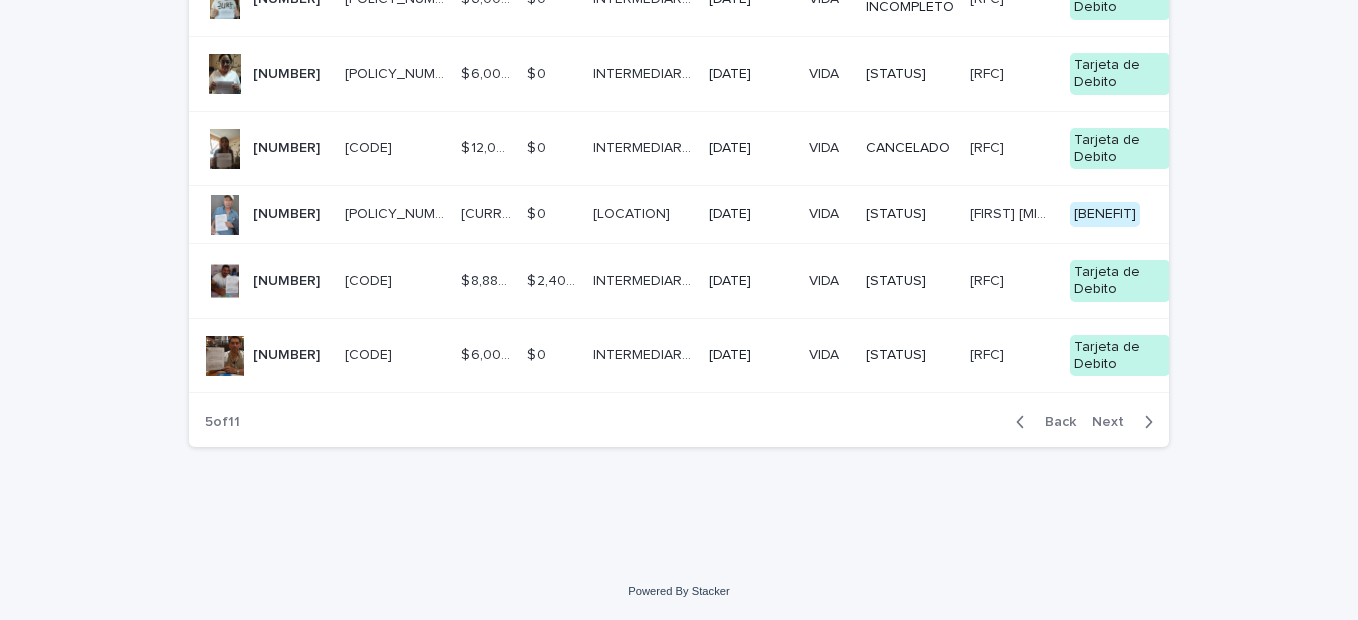 click at bounding box center (225, 281) 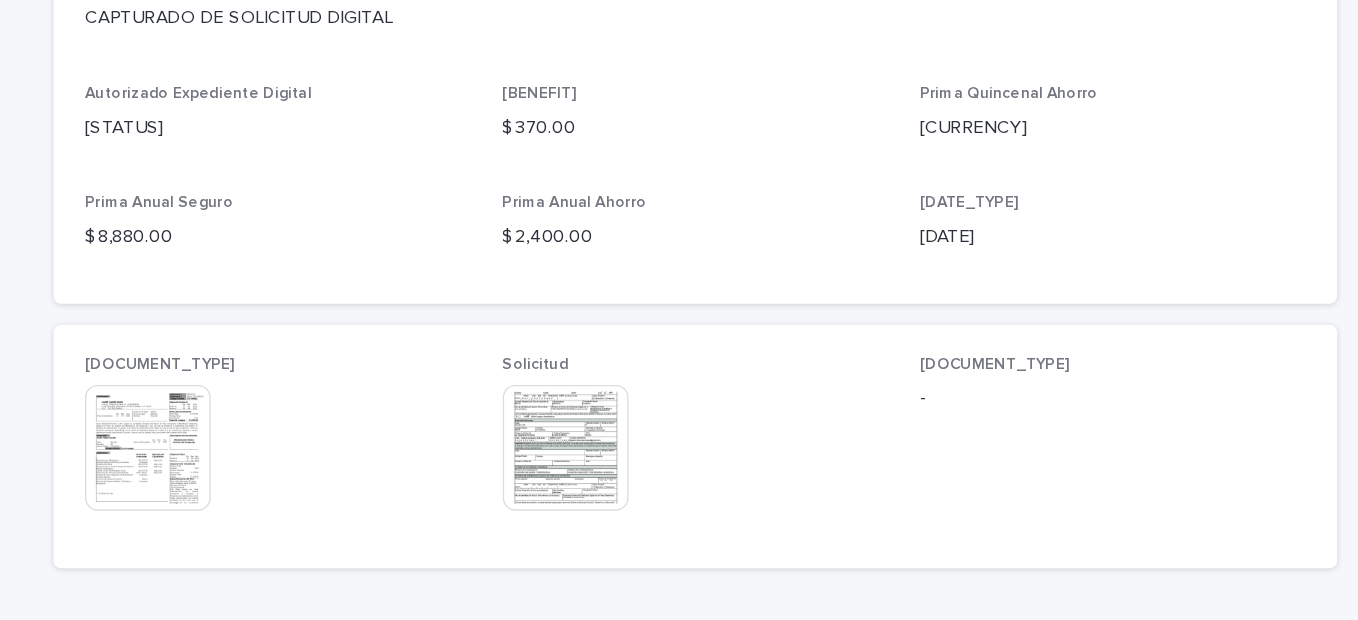 scroll, scrollTop: 791, scrollLeft: 0, axis: vertical 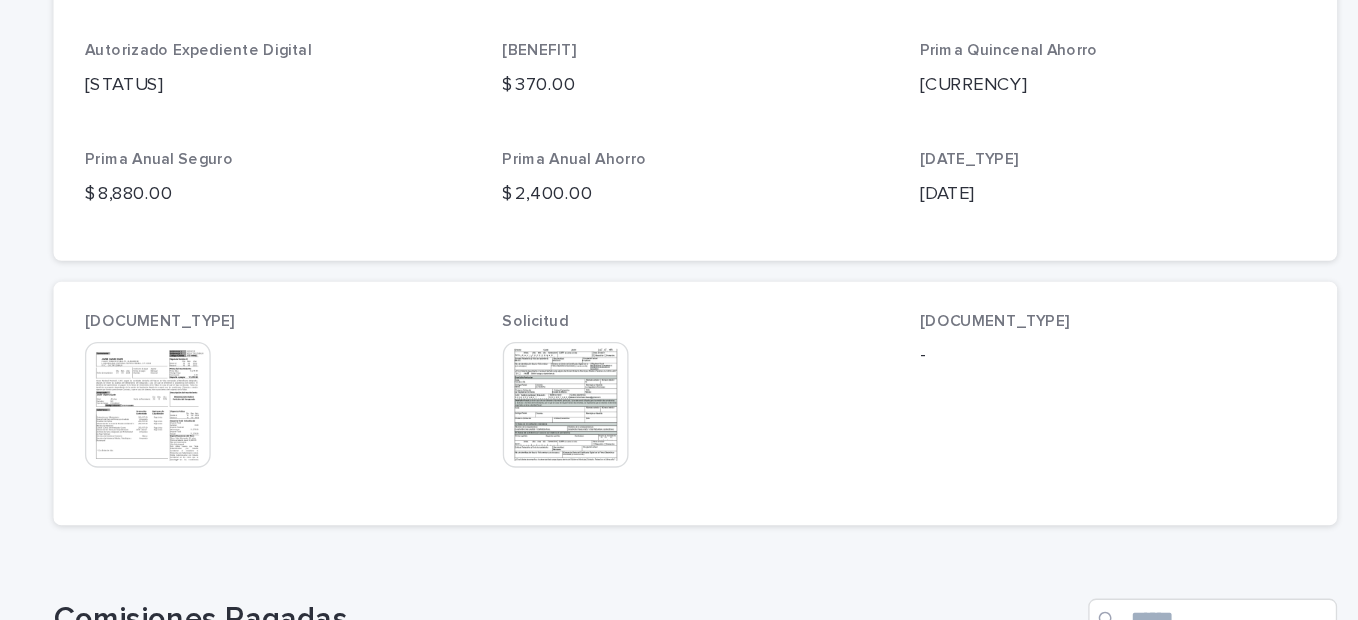 click at bounding box center (261, 393) 